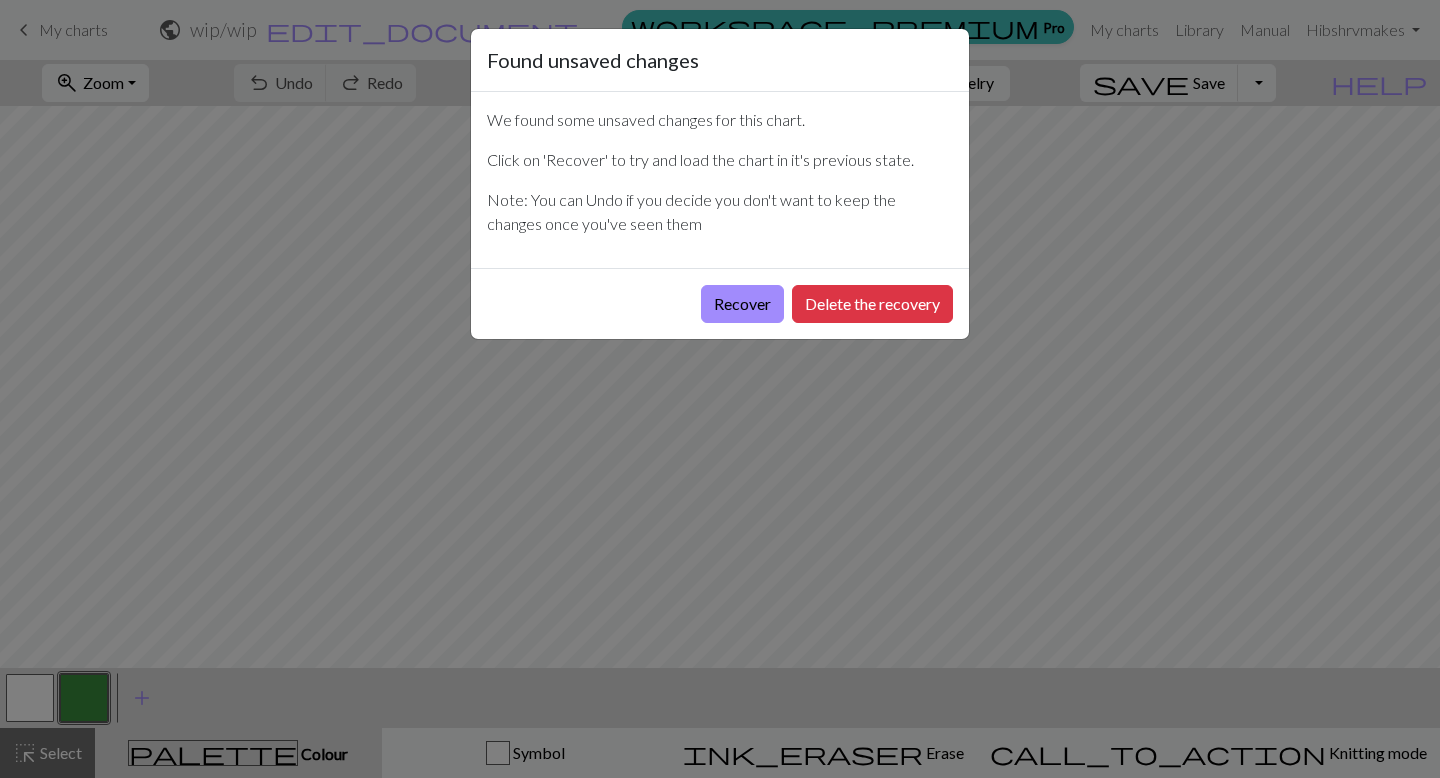 scroll, scrollTop: 0, scrollLeft: 0, axis: both 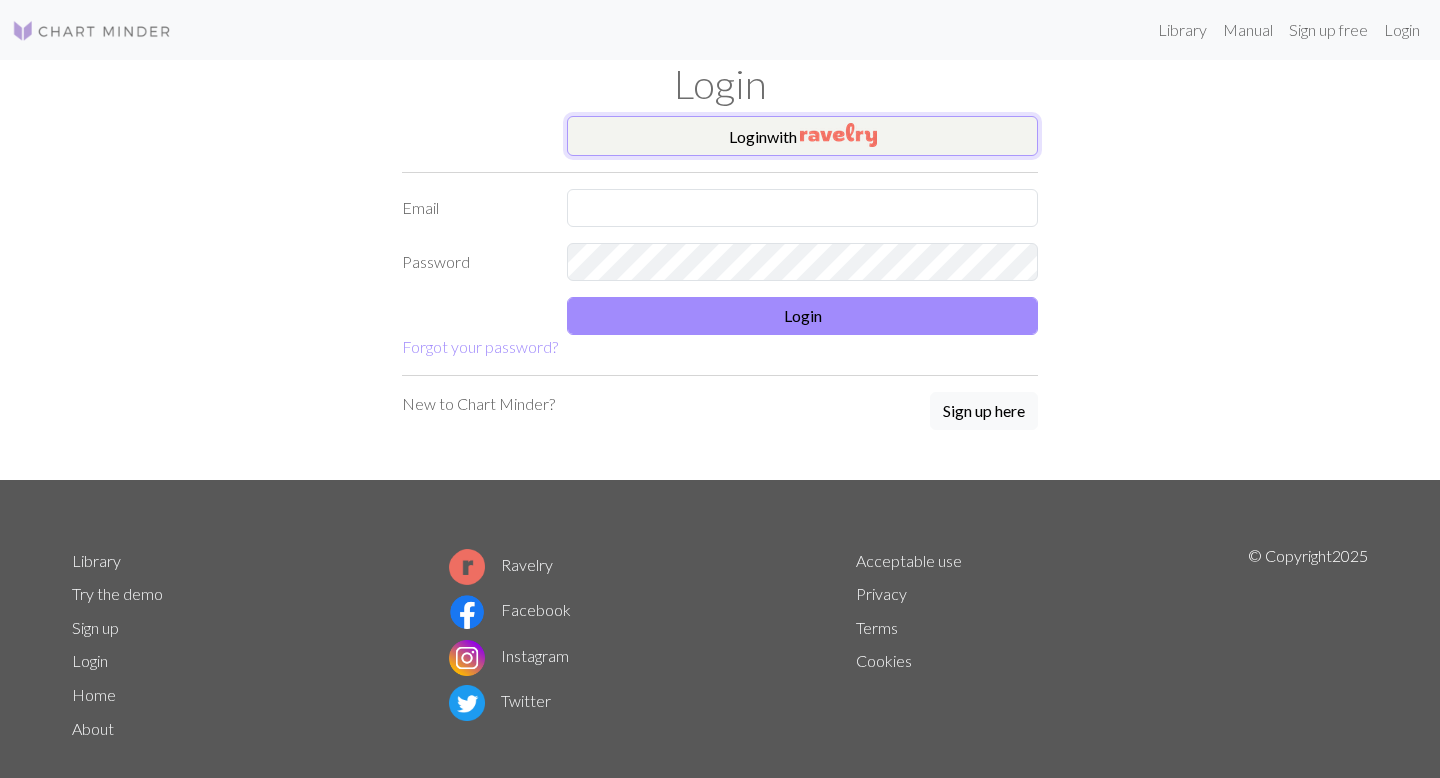 click on "Login  with" at bounding box center [802, 136] 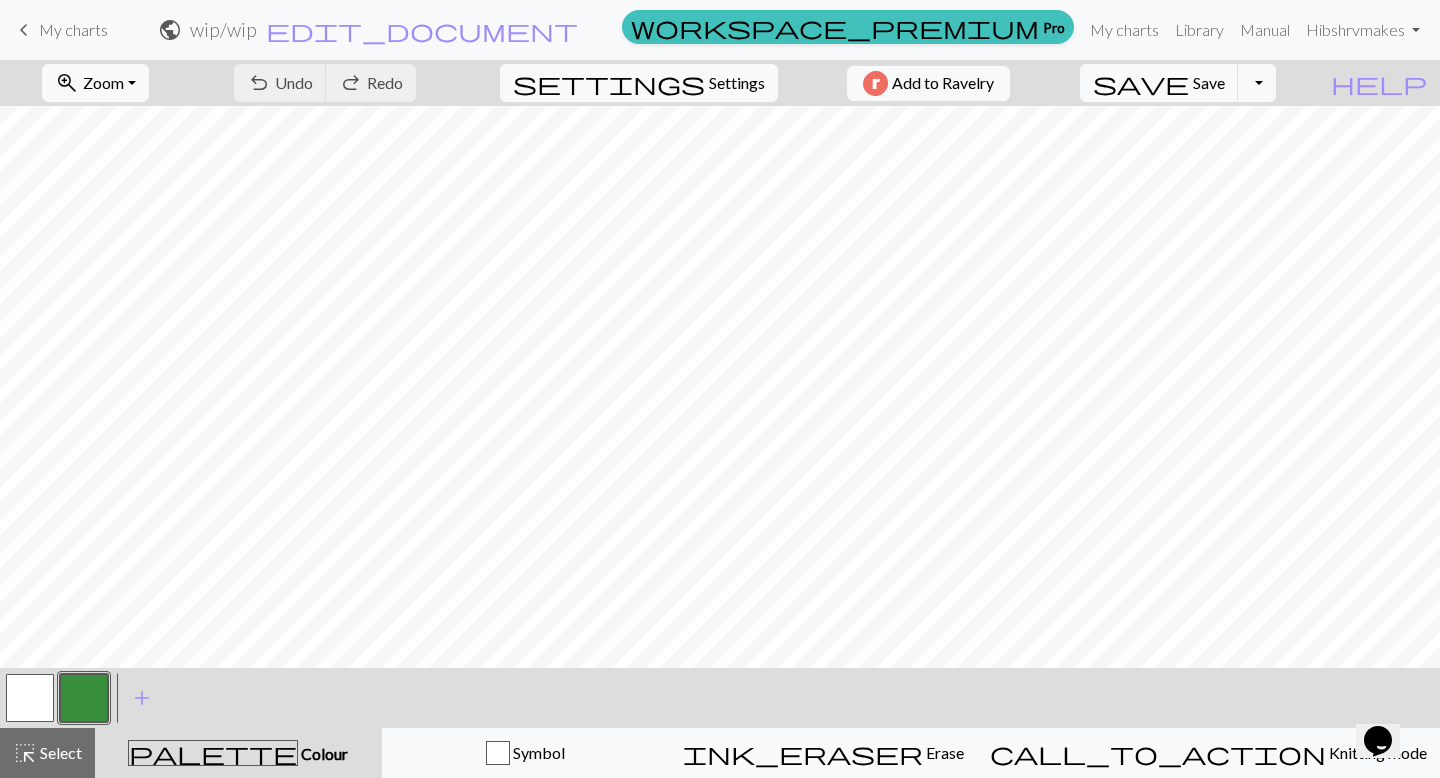 click on "My charts" at bounding box center [73, 29] 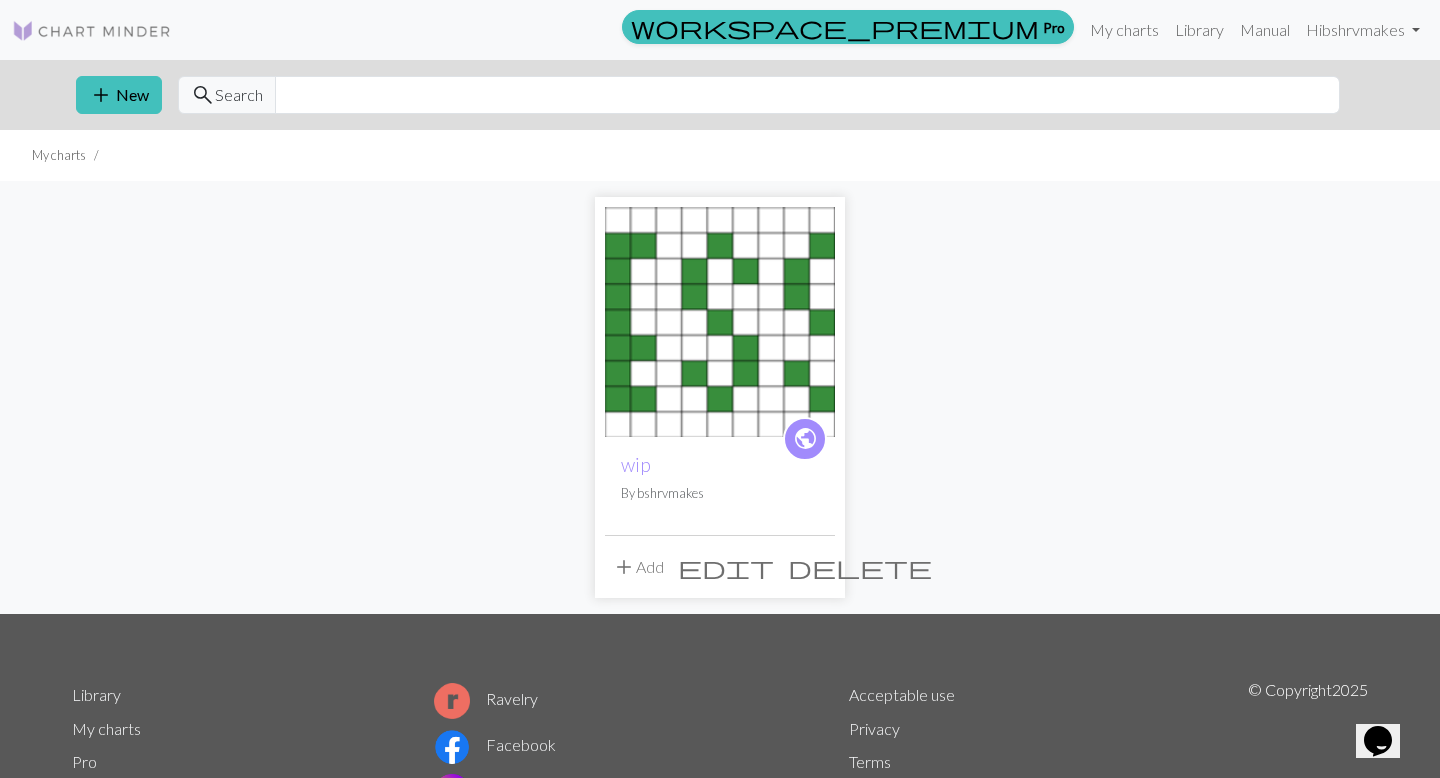 click on "add   New search   Search" at bounding box center (720, 95) 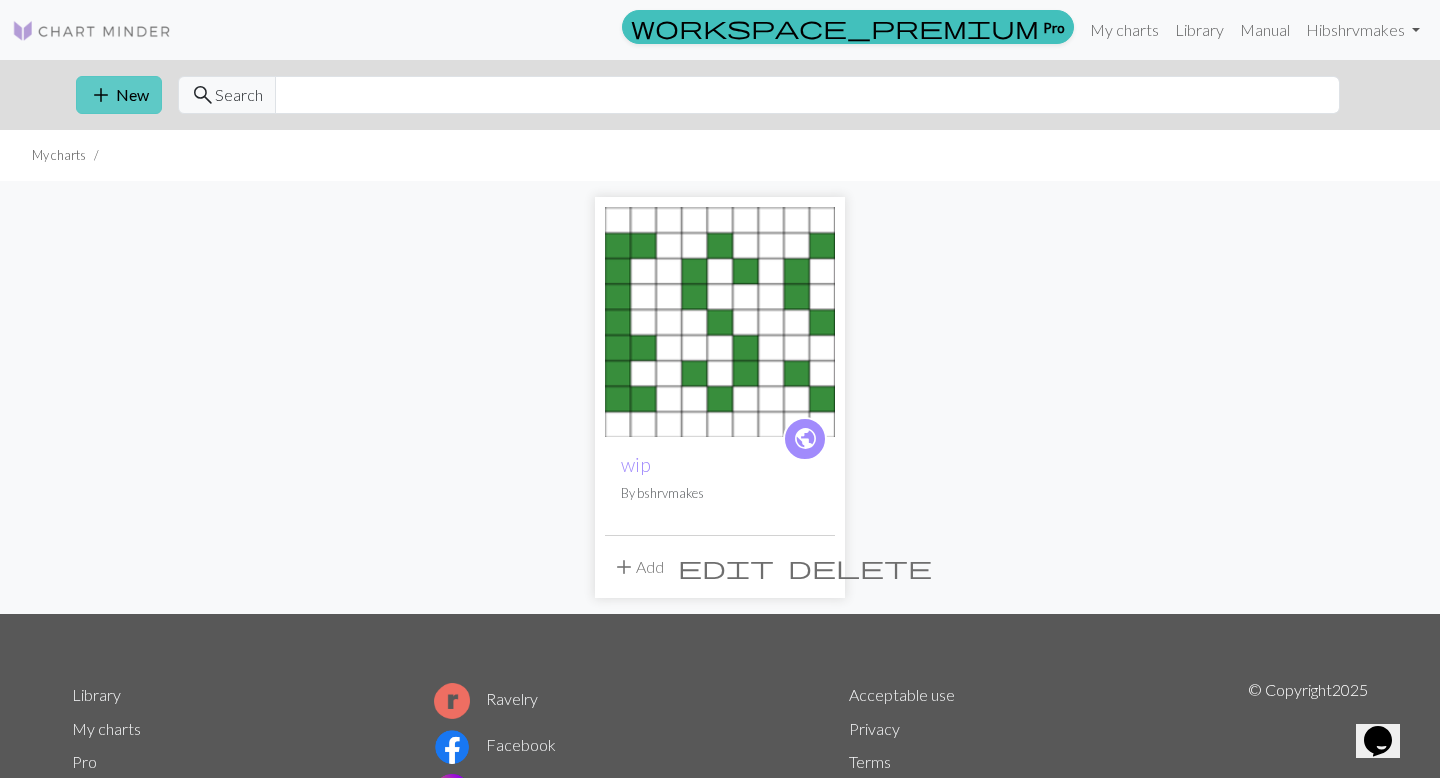 click on "add   New" at bounding box center (119, 95) 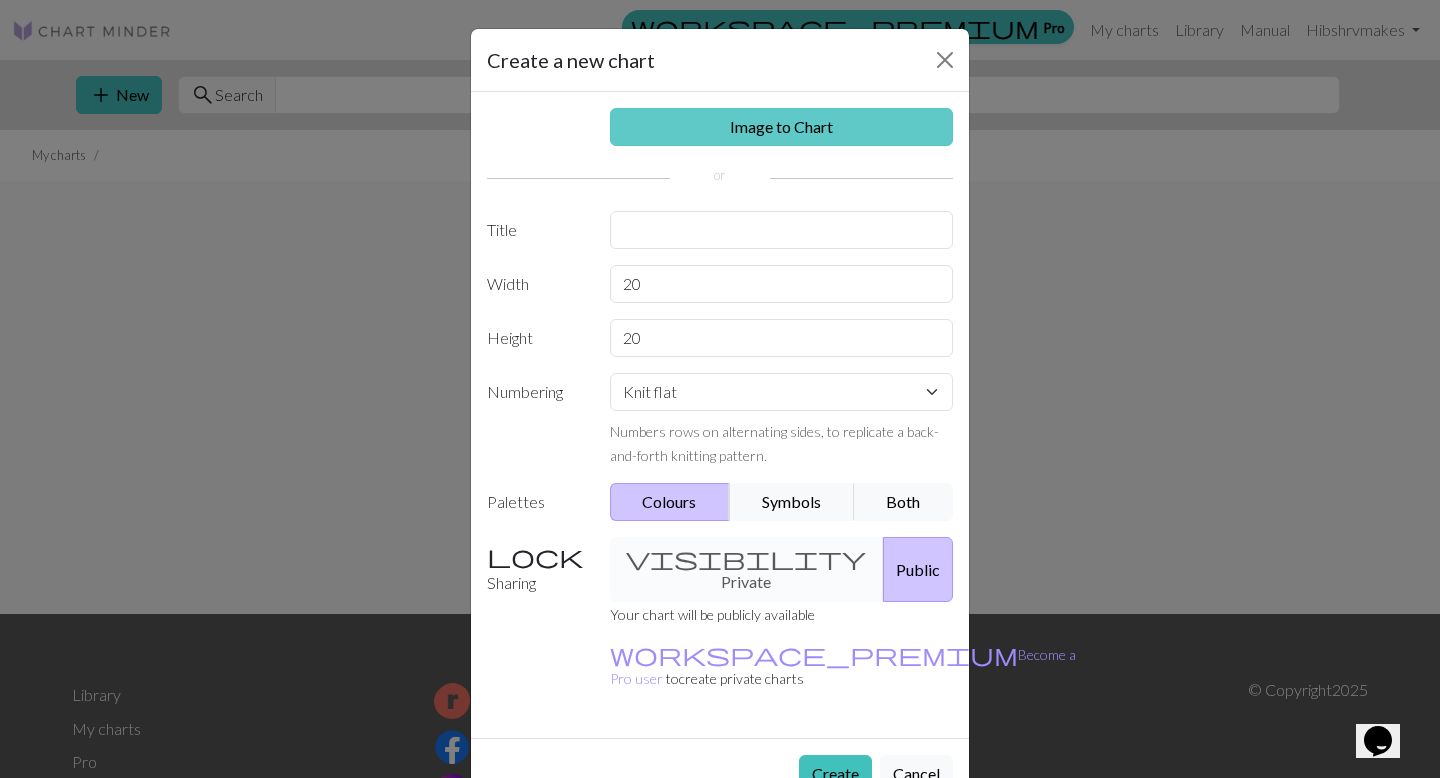 click on "Image to Chart" at bounding box center (782, 127) 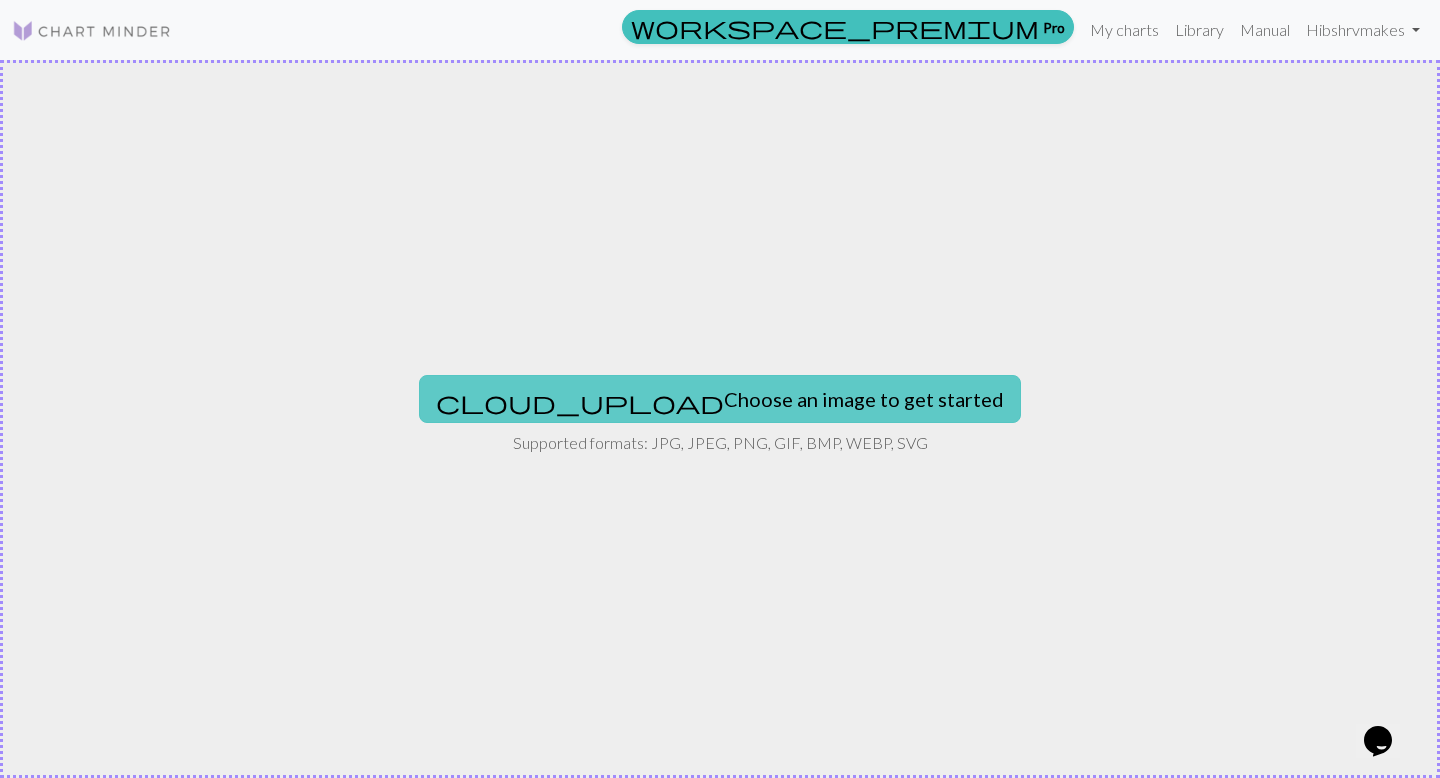 click on "cloud_upload  Choose an image to get started" at bounding box center (720, 399) 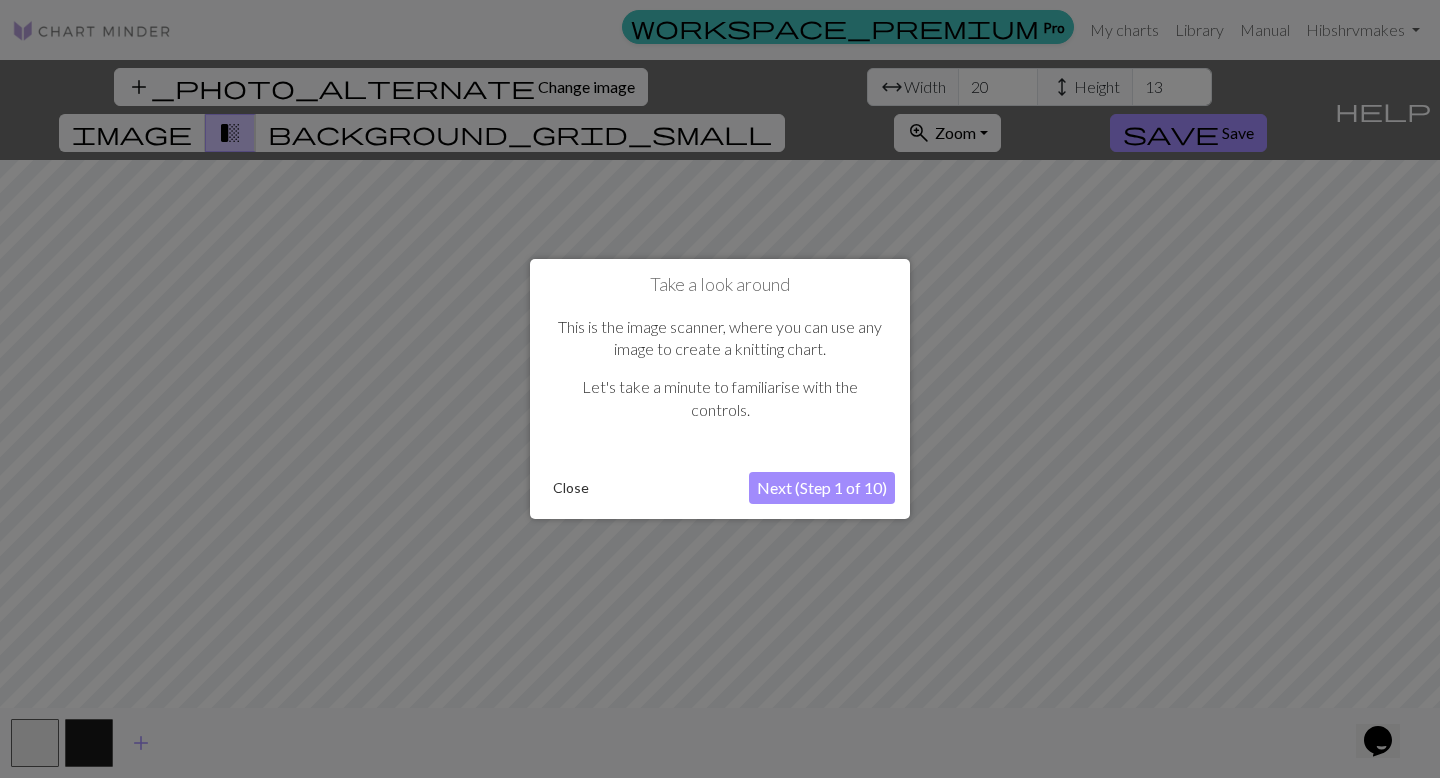 click on "Close" at bounding box center (571, 488) 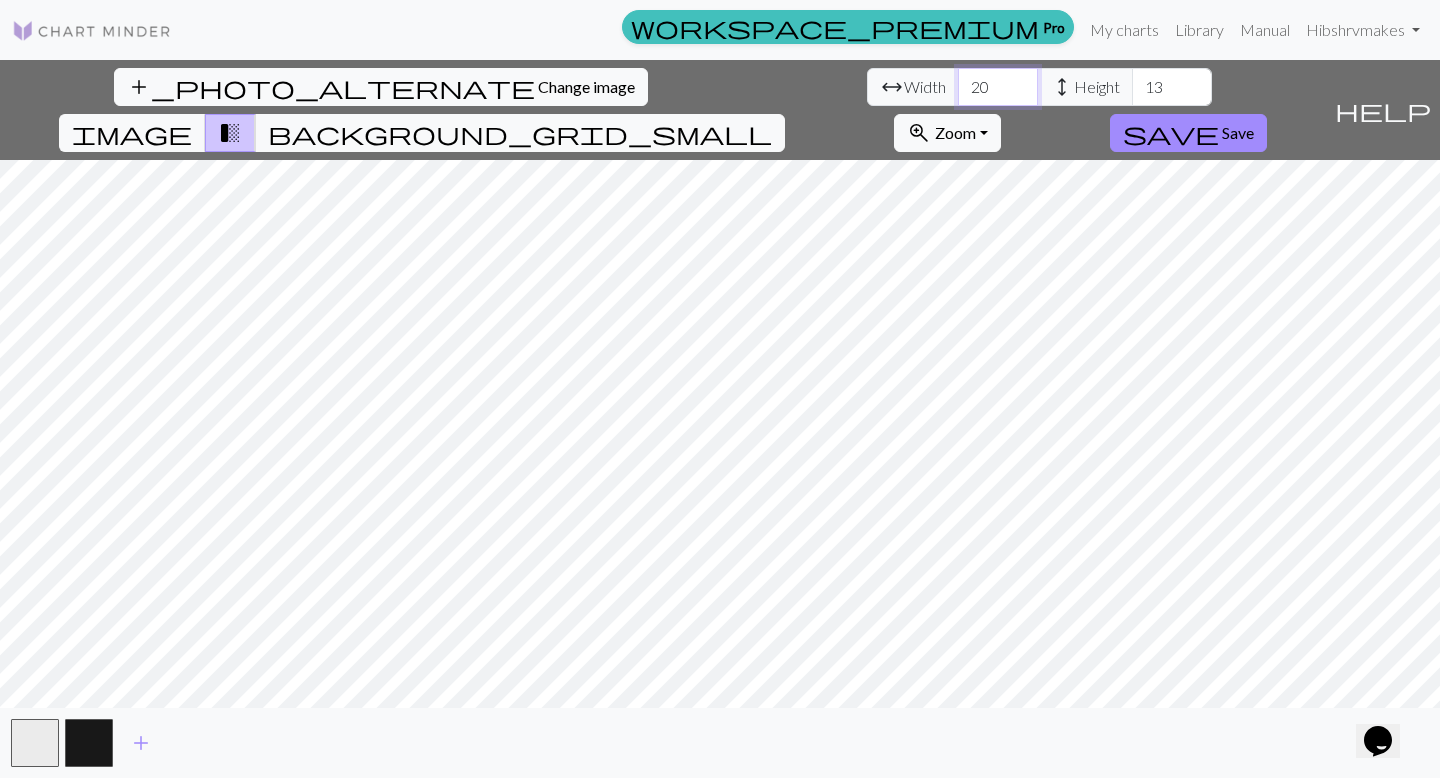 click on "20" at bounding box center (998, 87) 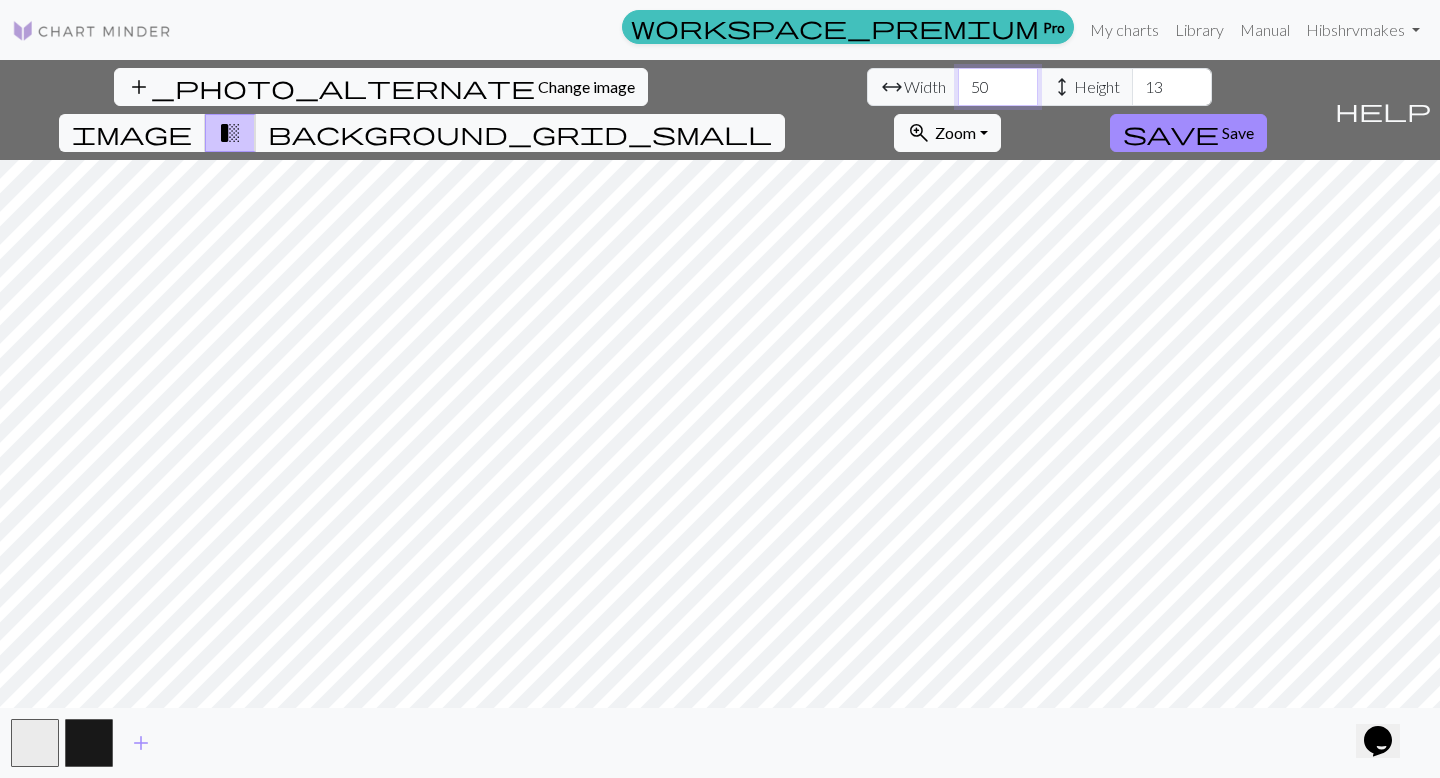 type on "50" 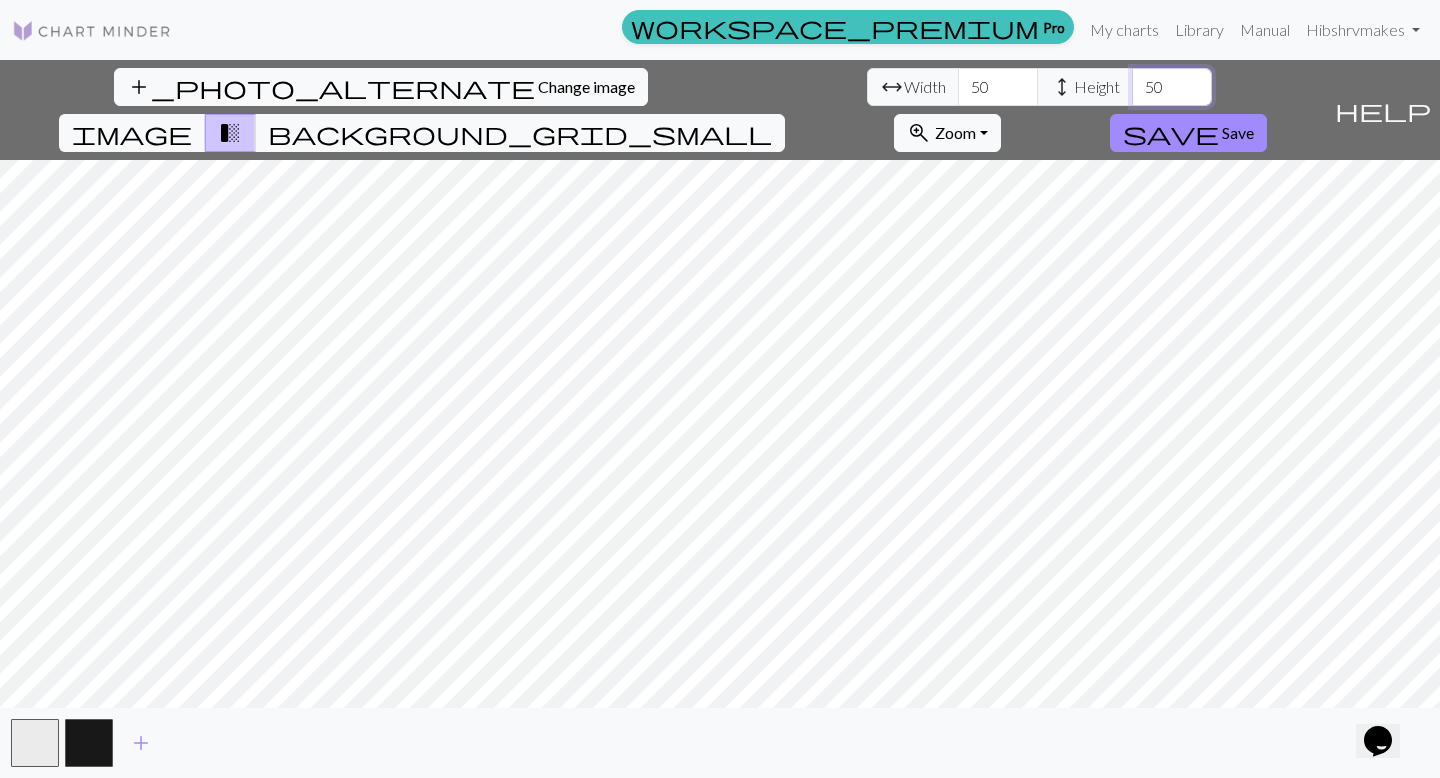 type on "50" 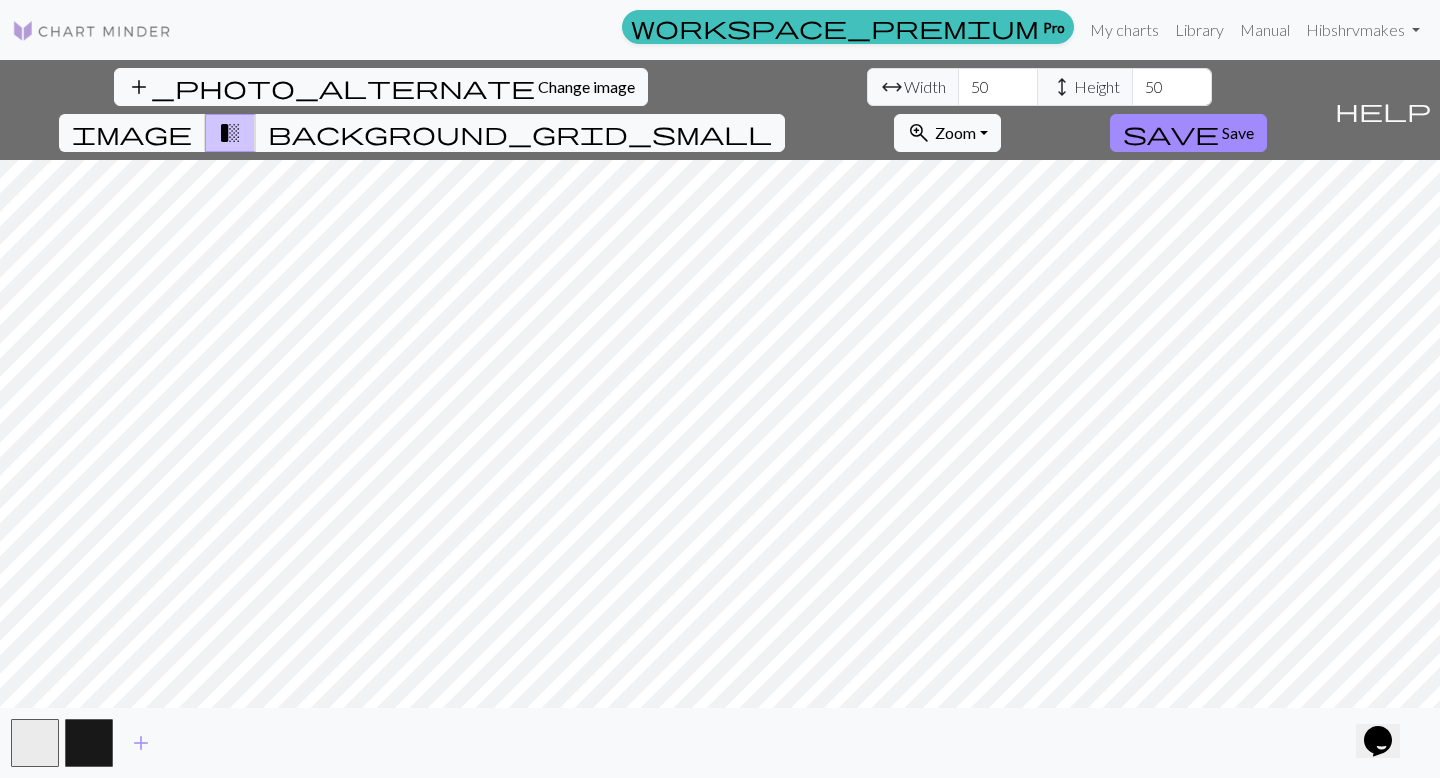 type 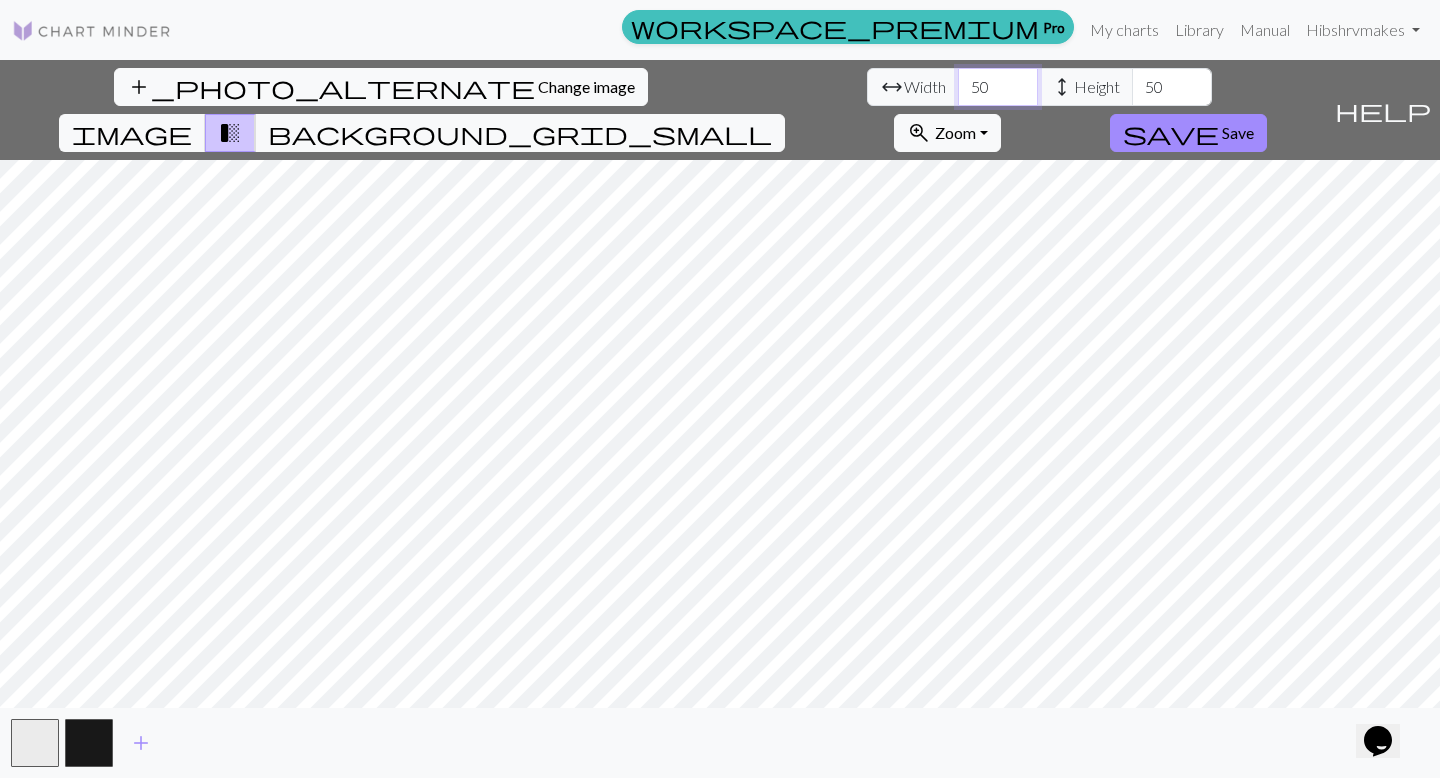 click on "50" at bounding box center (998, 87) 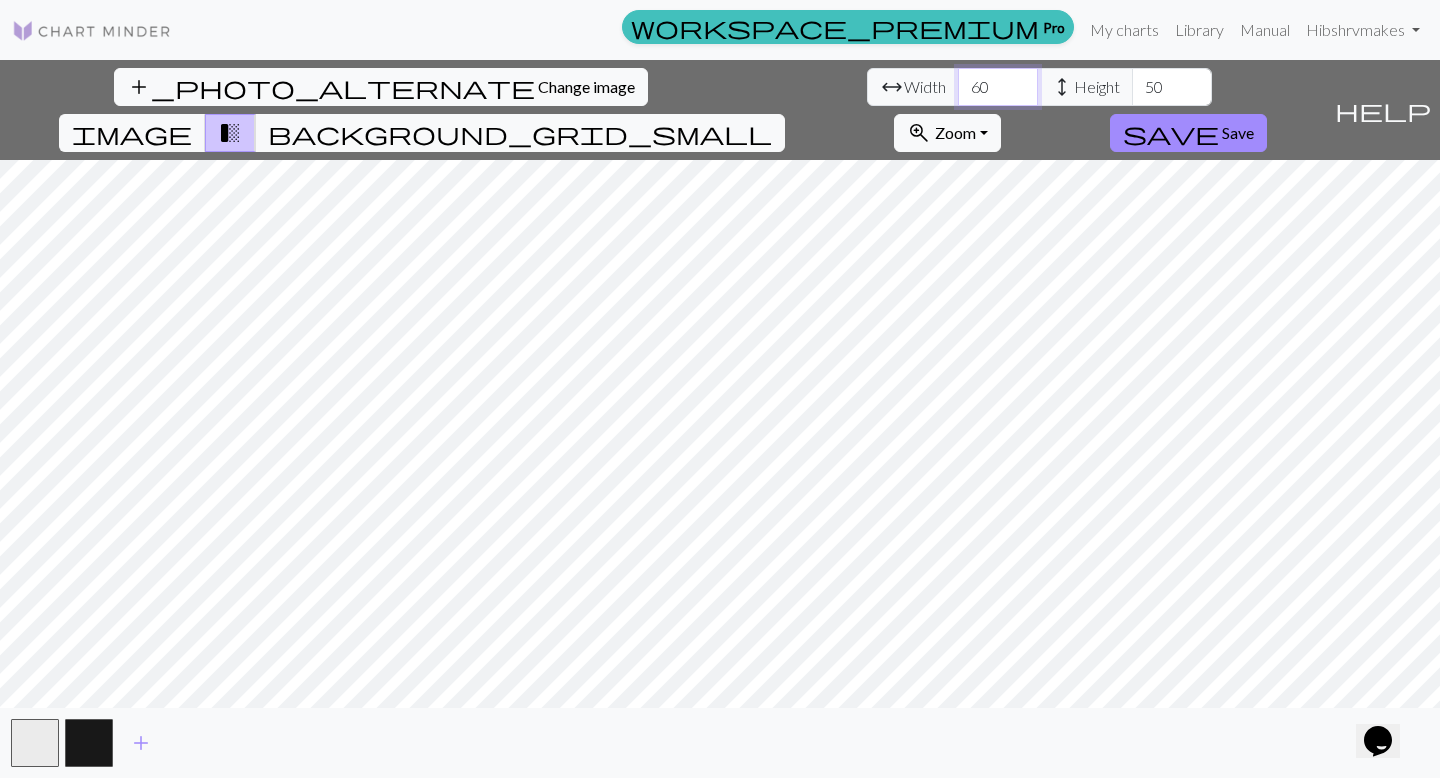 type on "60" 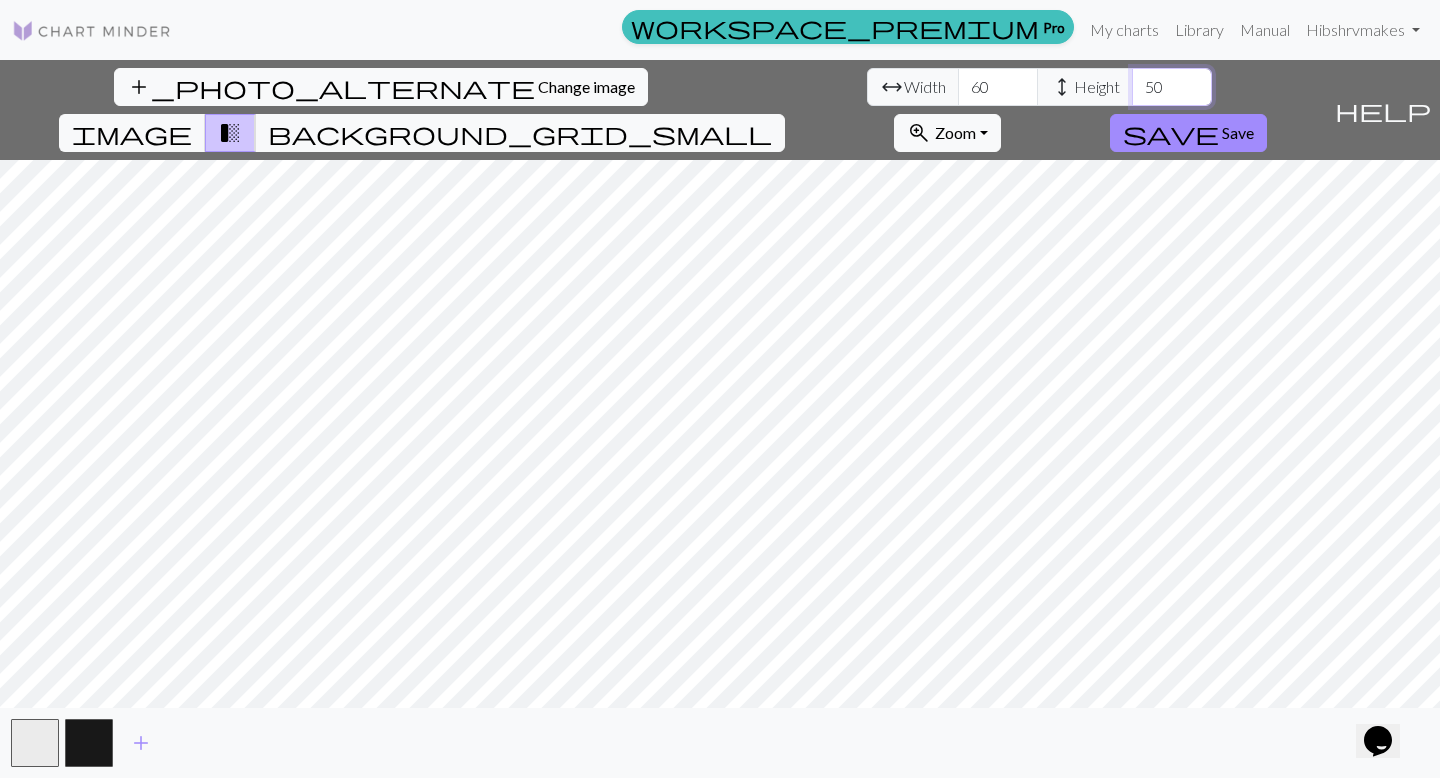 click on "50" at bounding box center (1172, 87) 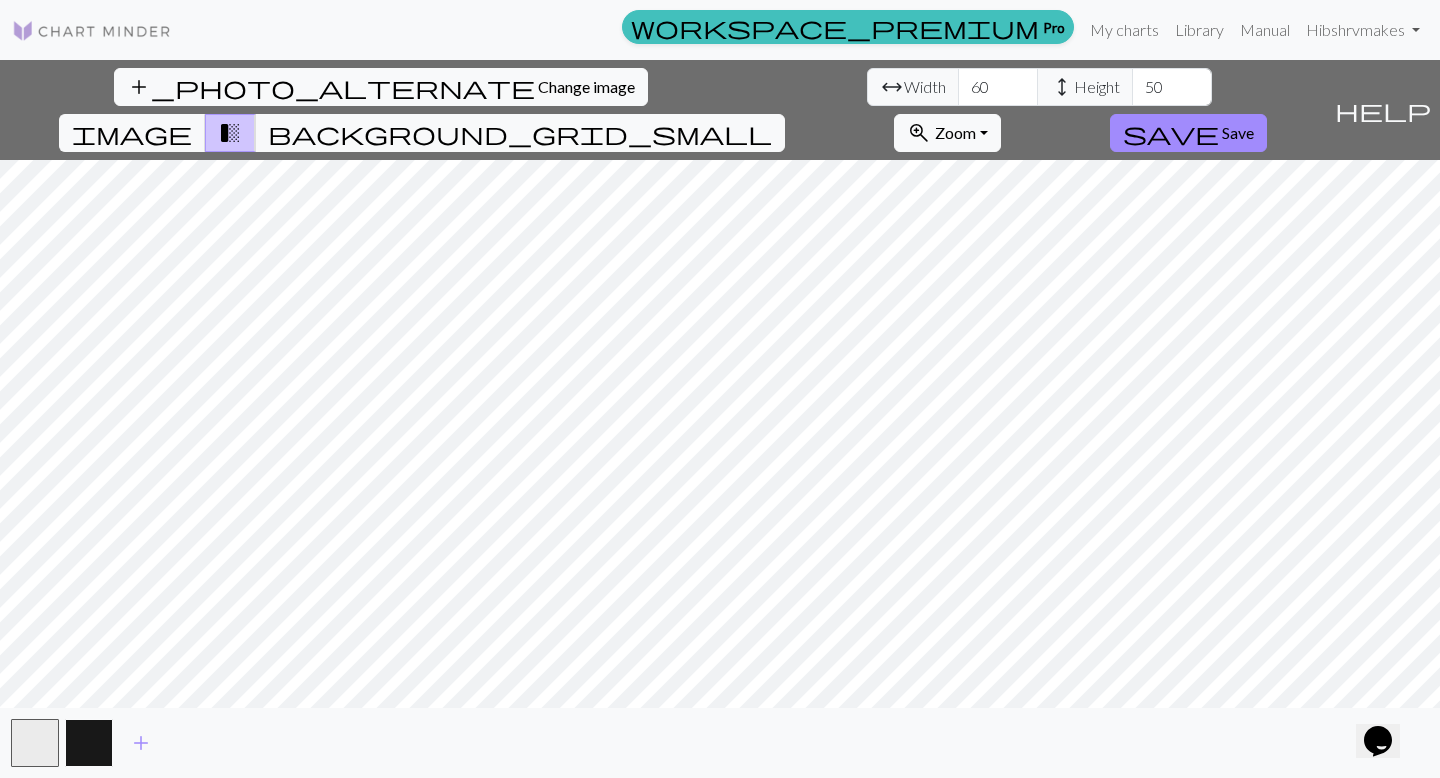 click at bounding box center (89, 743) 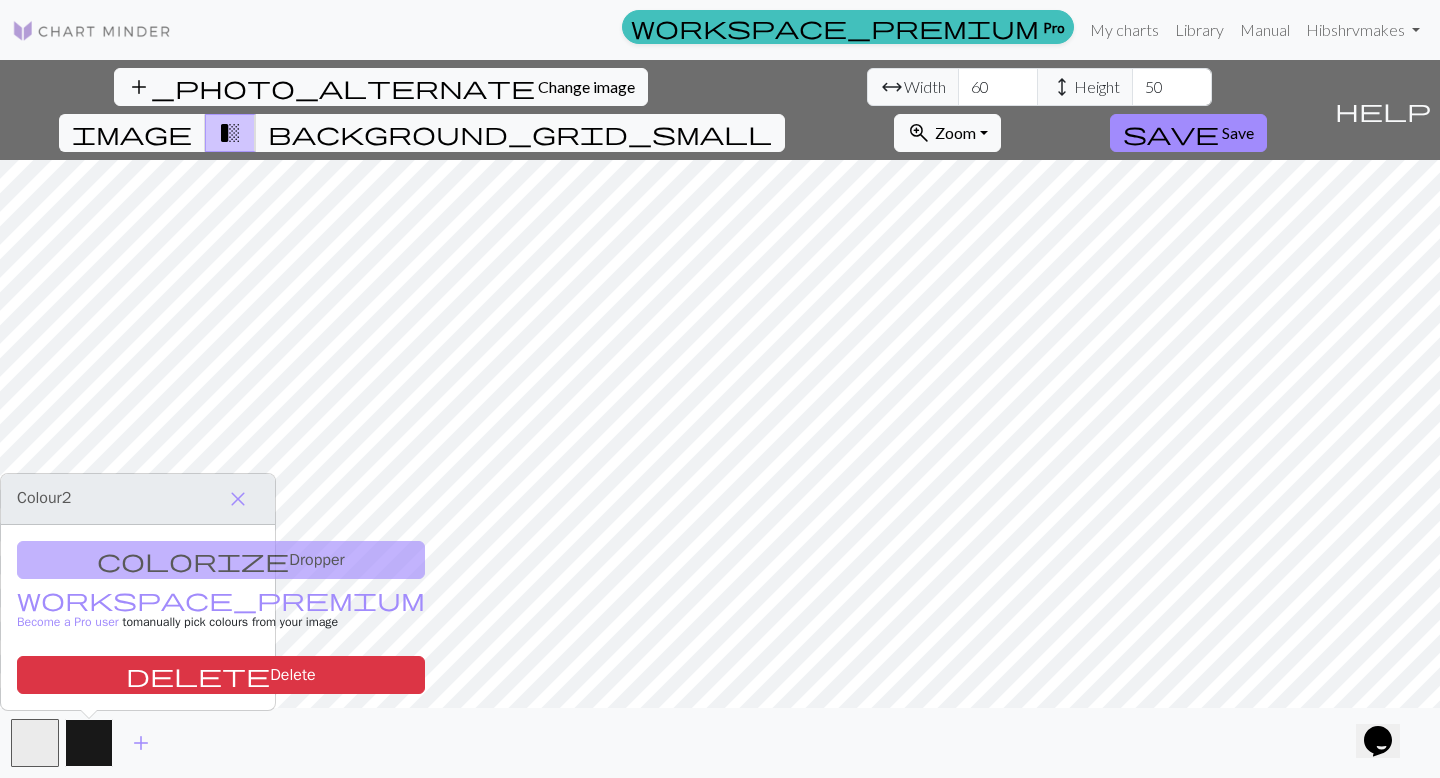 click at bounding box center [89, 743] 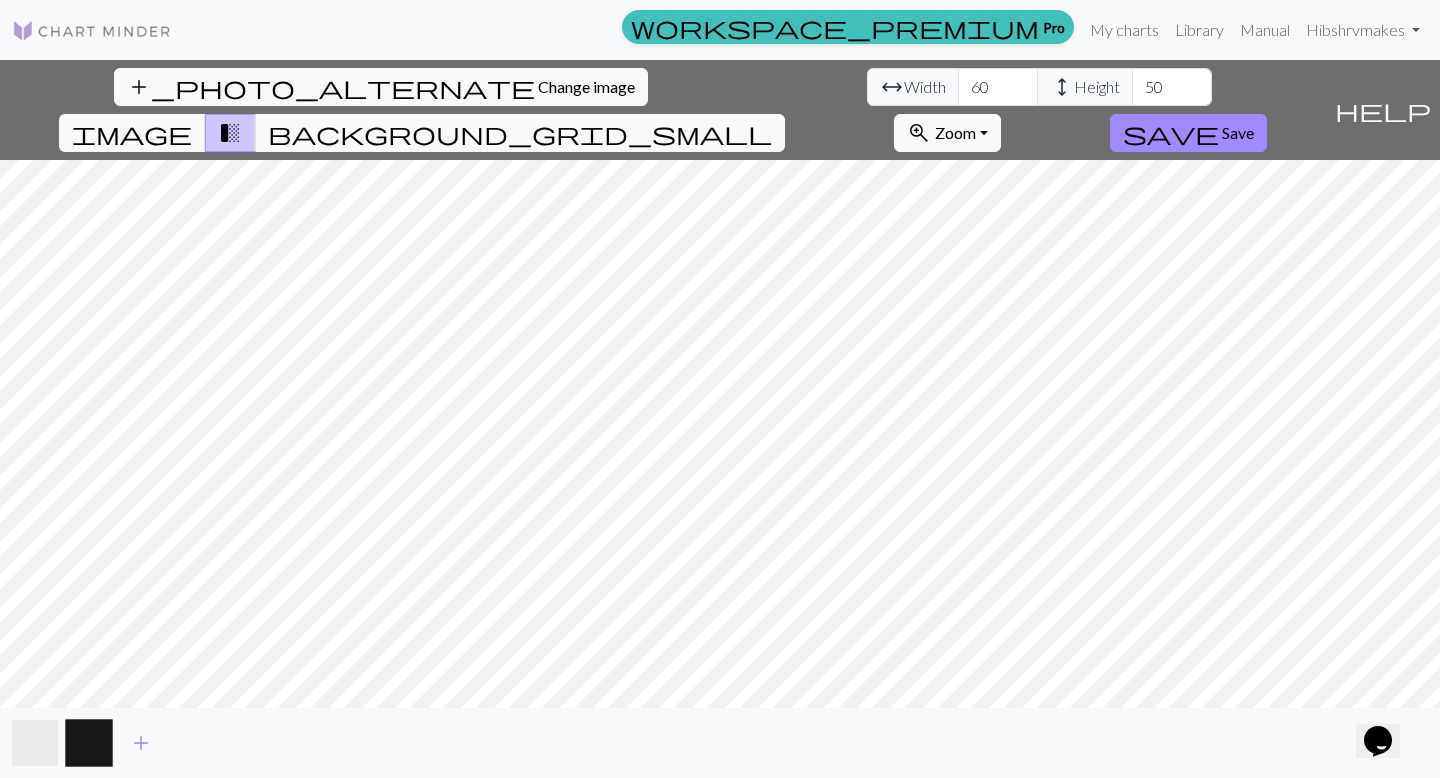 click at bounding box center [35, 743] 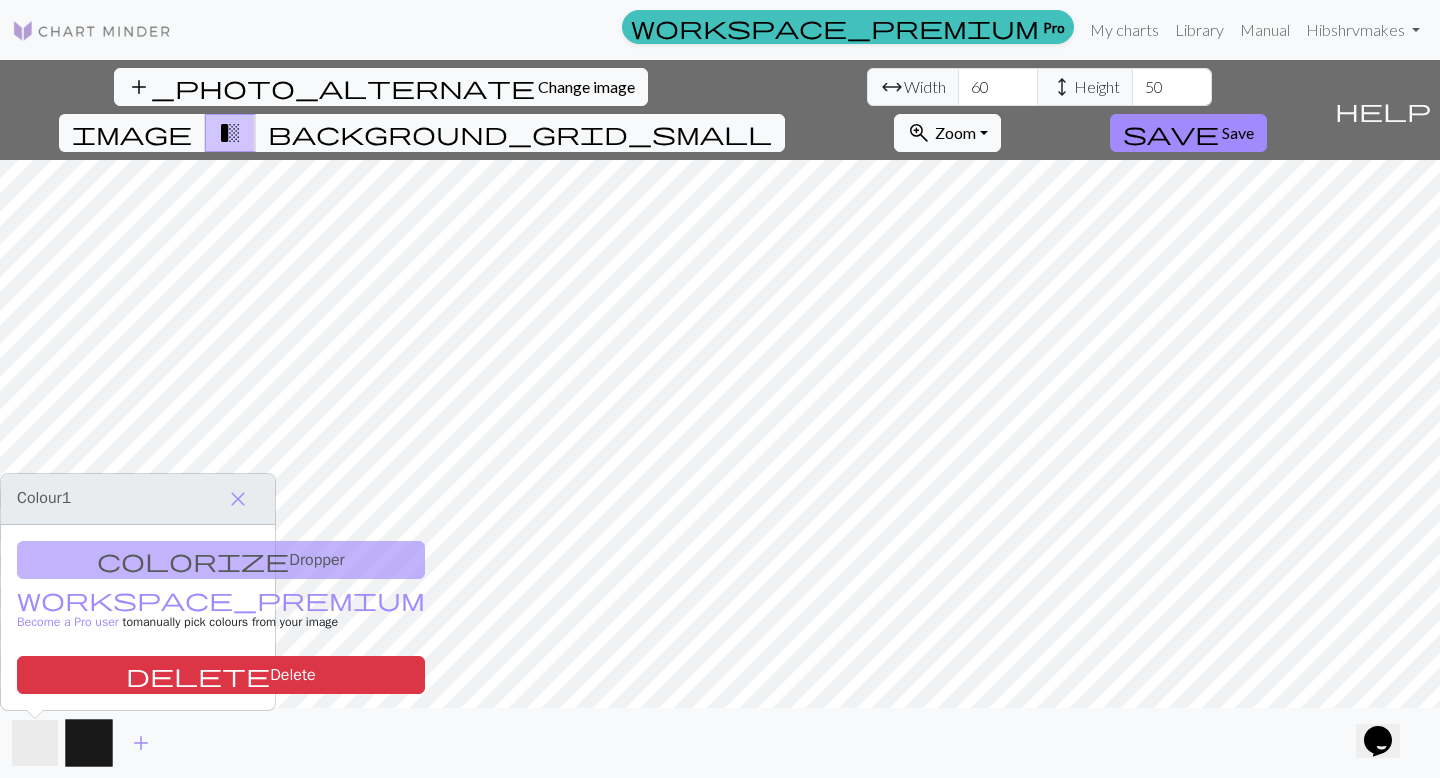 click at bounding box center [35, 743] 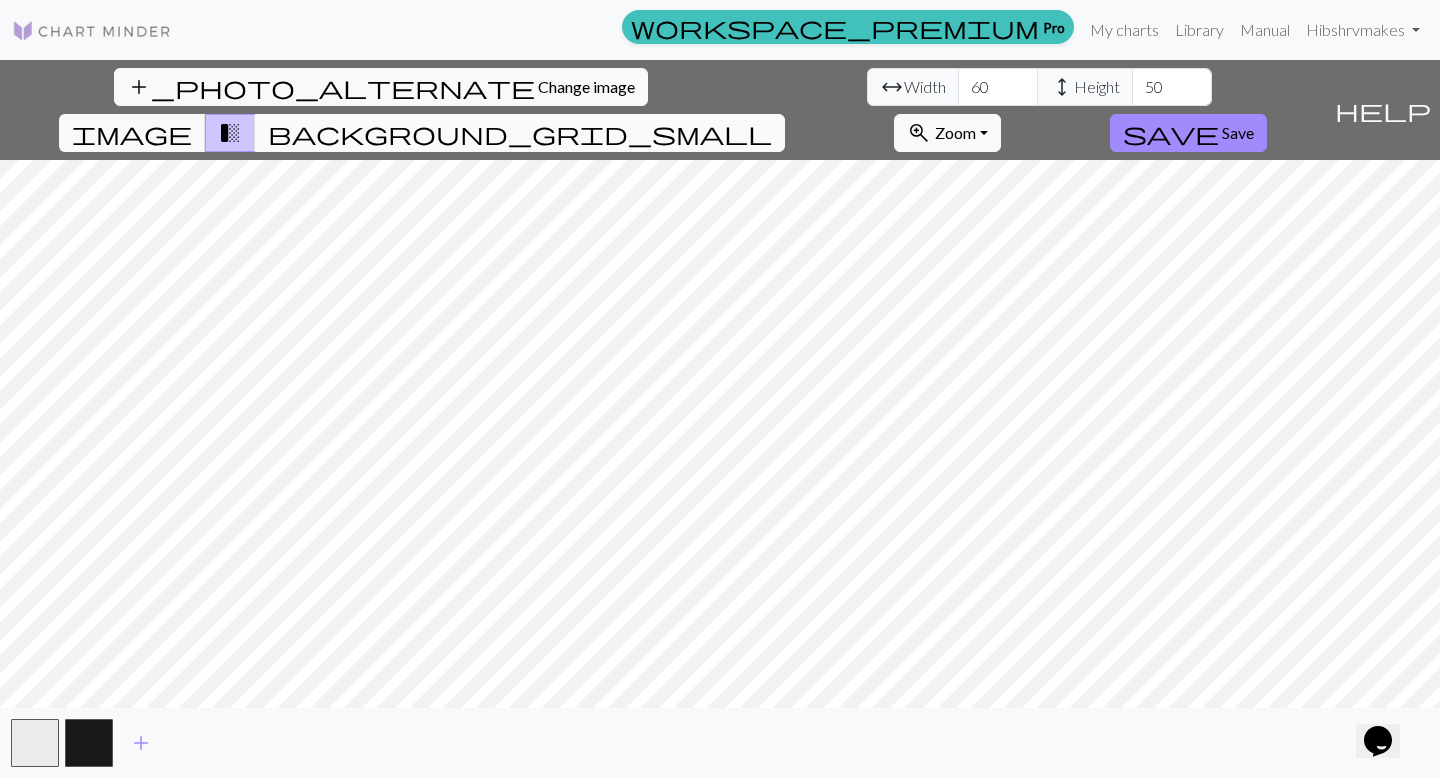 click on "background_grid_small" at bounding box center (520, 133) 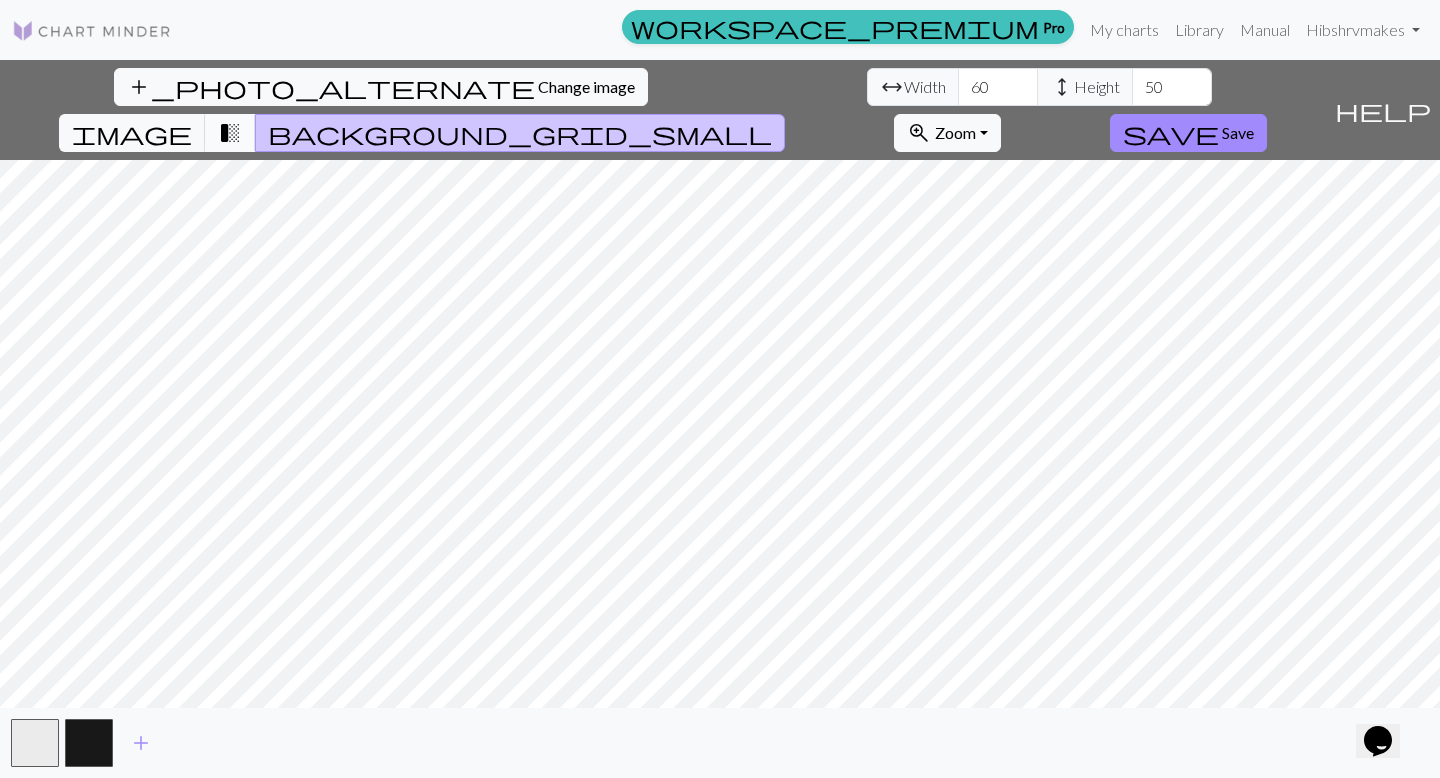 click on "transition_fade" at bounding box center (230, 133) 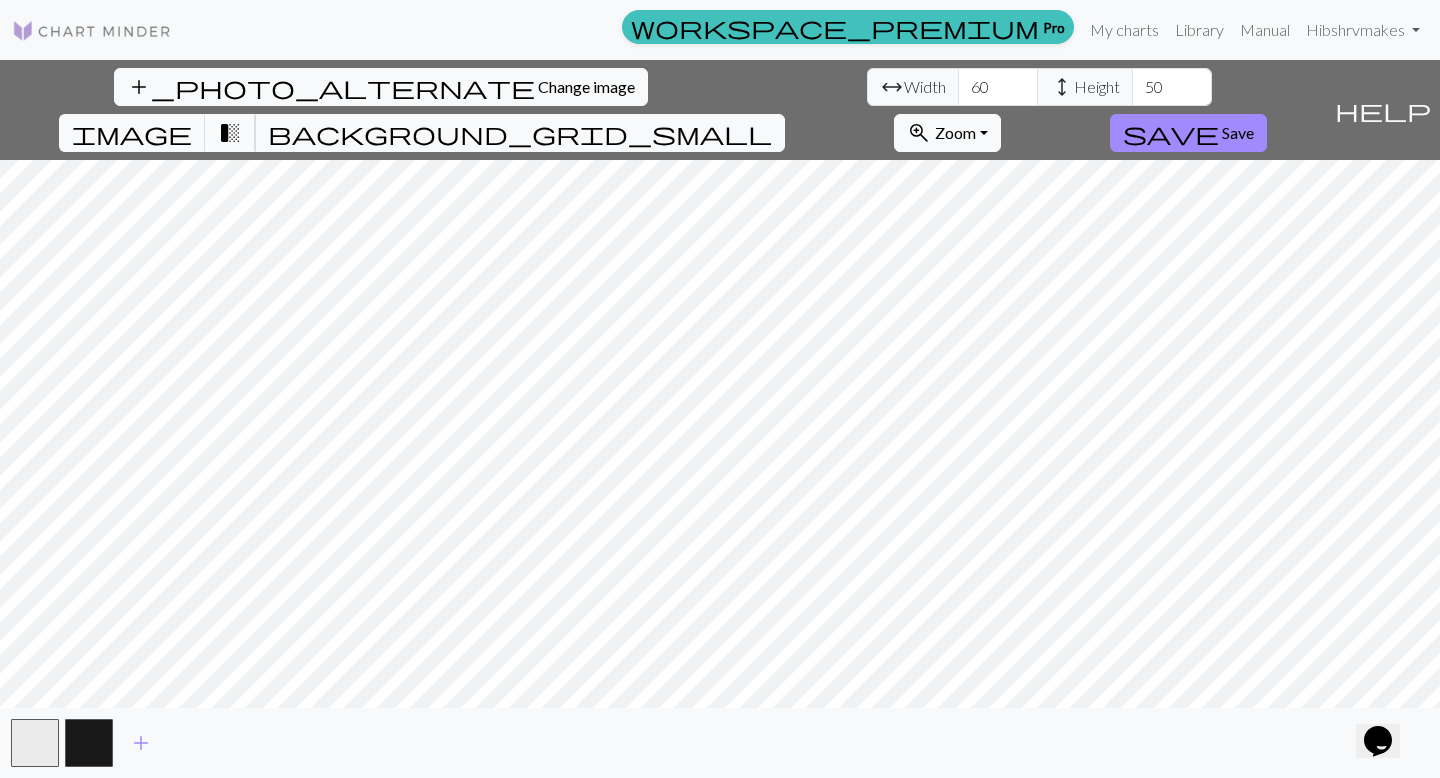 click on "transition_fade" at bounding box center [230, 133] 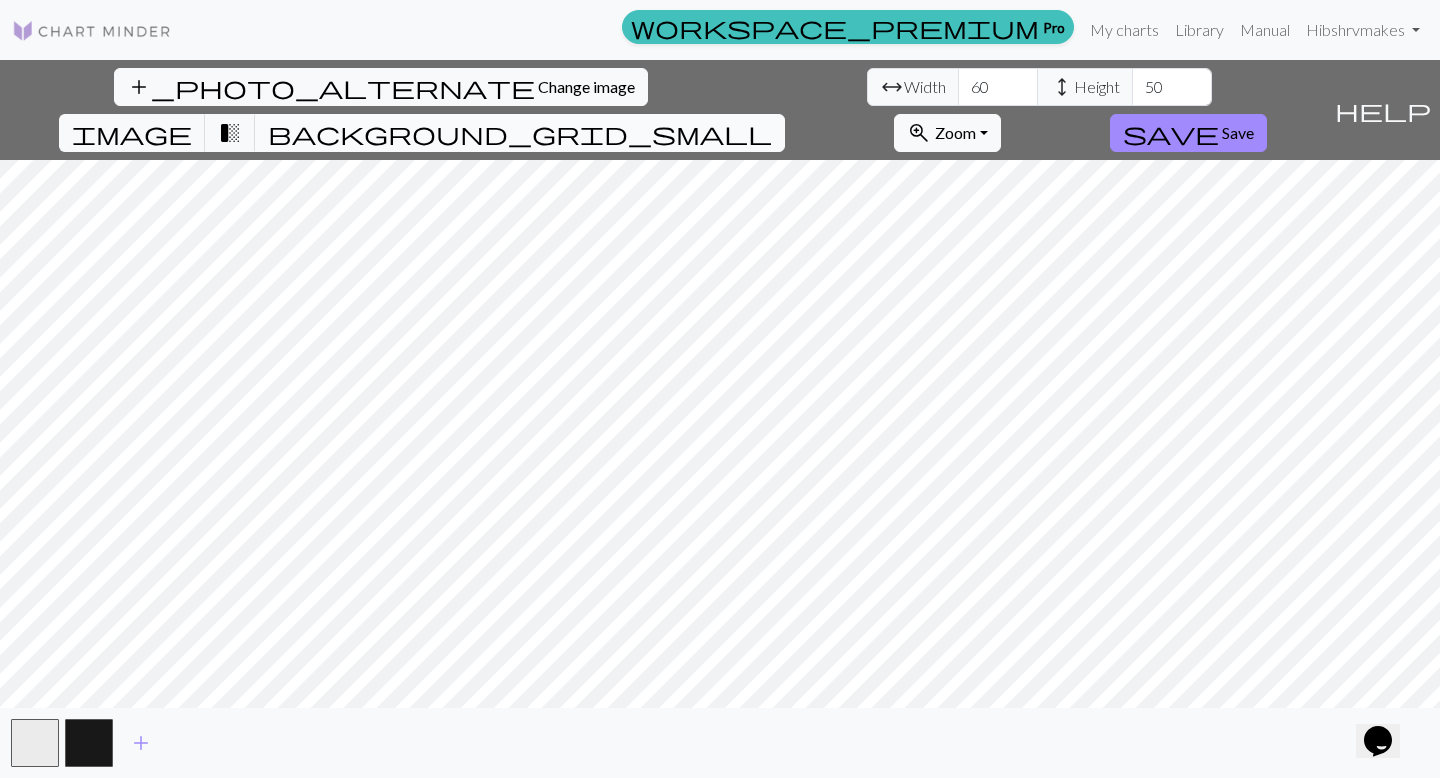click on "background_grid_small" at bounding box center (520, 133) 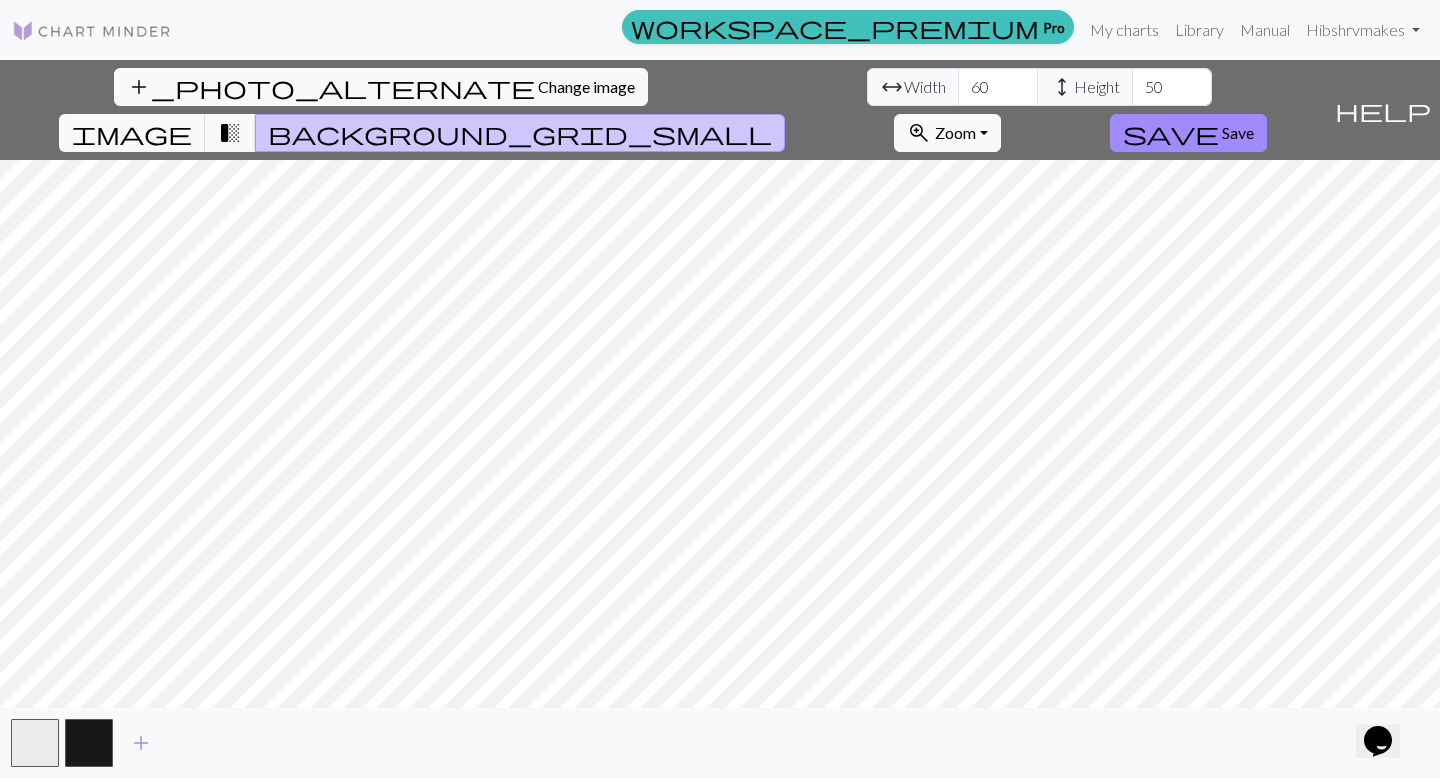 click on "background_grid_small" at bounding box center [520, 133] 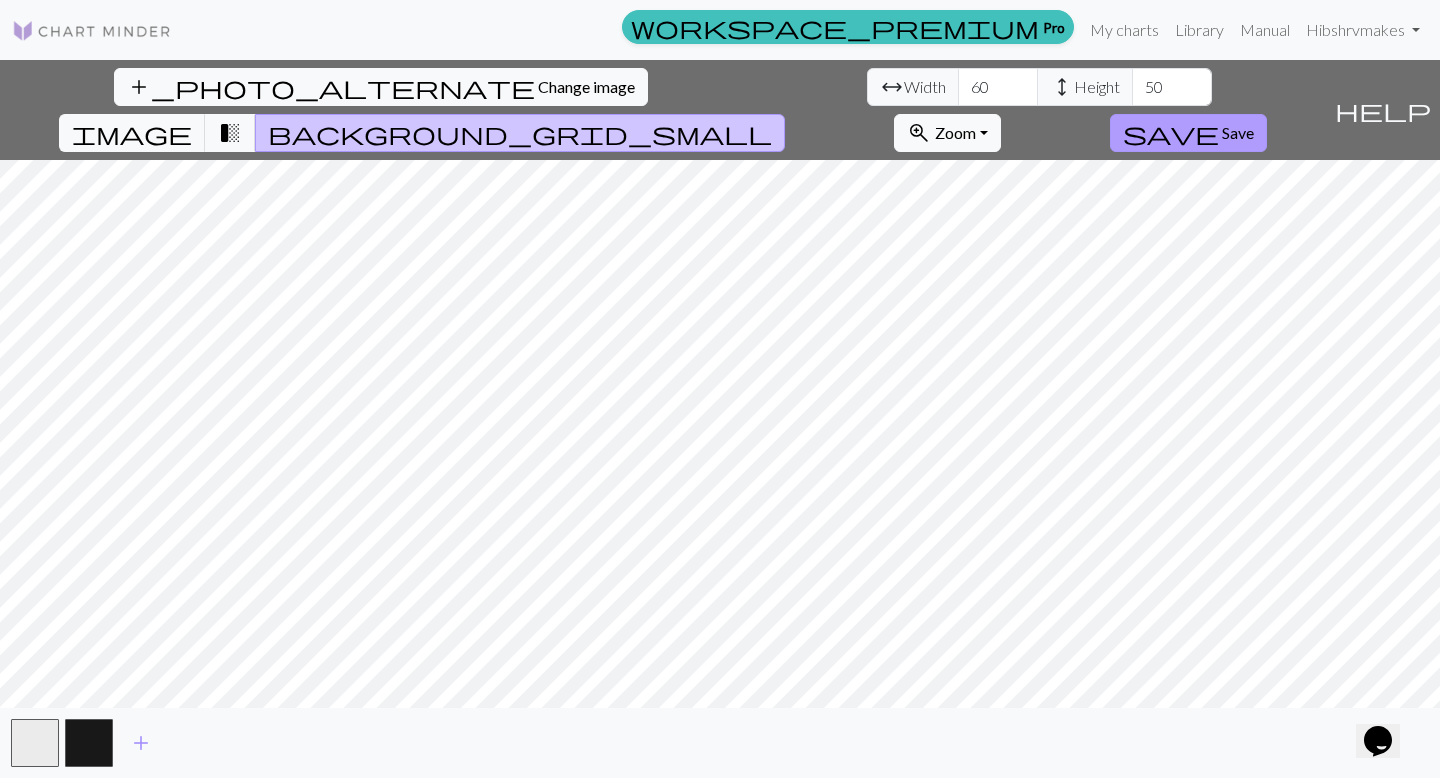 click on "save" at bounding box center (1171, 133) 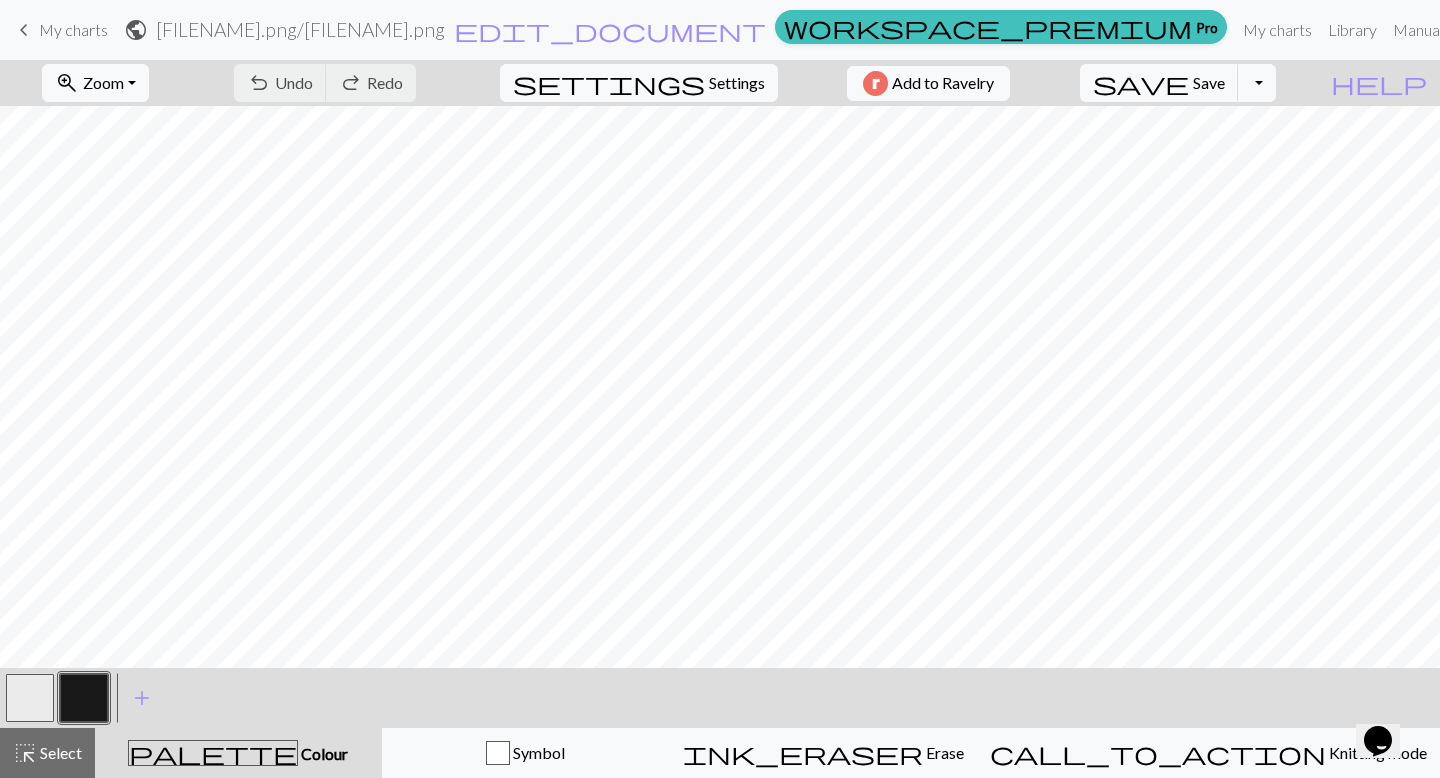 click at bounding box center (84, 698) 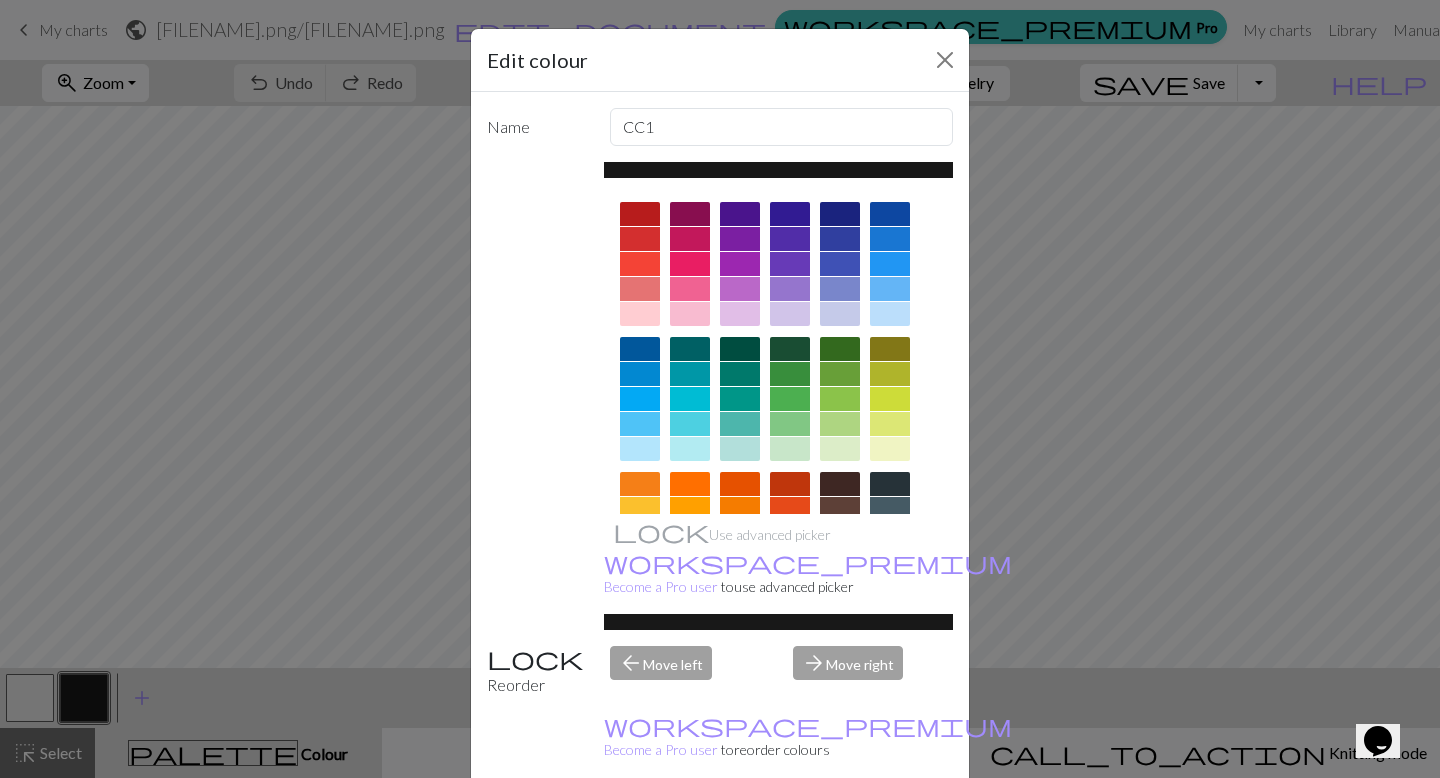 click on "Edit colour Name CC1 Use advanced picker workspace_premium Become a Pro user   to  use advanced picker Reorder arrow_back Move left arrow_forward Move right workspace_premium Become a Pro user   to  reorder colours Delete Done Cancel" at bounding box center [720, 389] 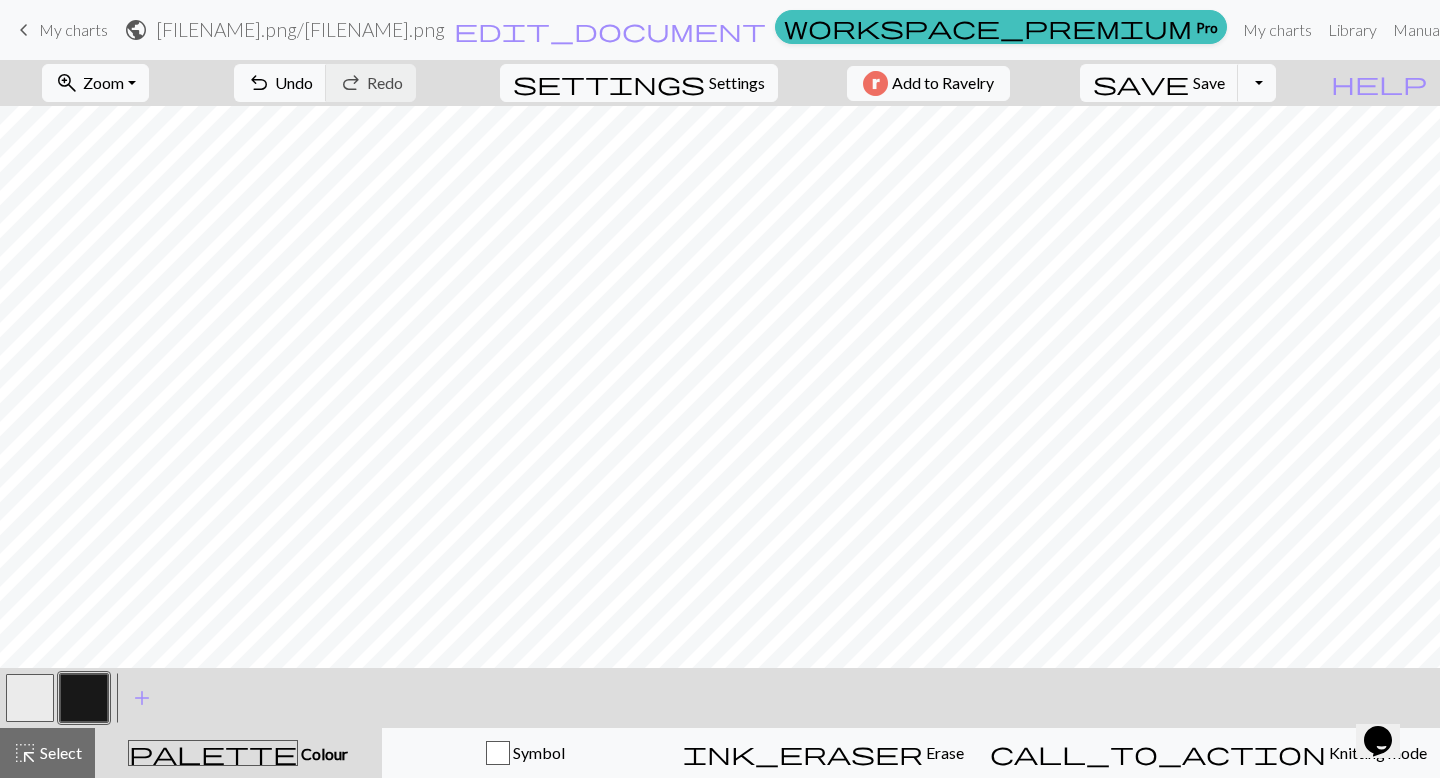 click at bounding box center [30, 698] 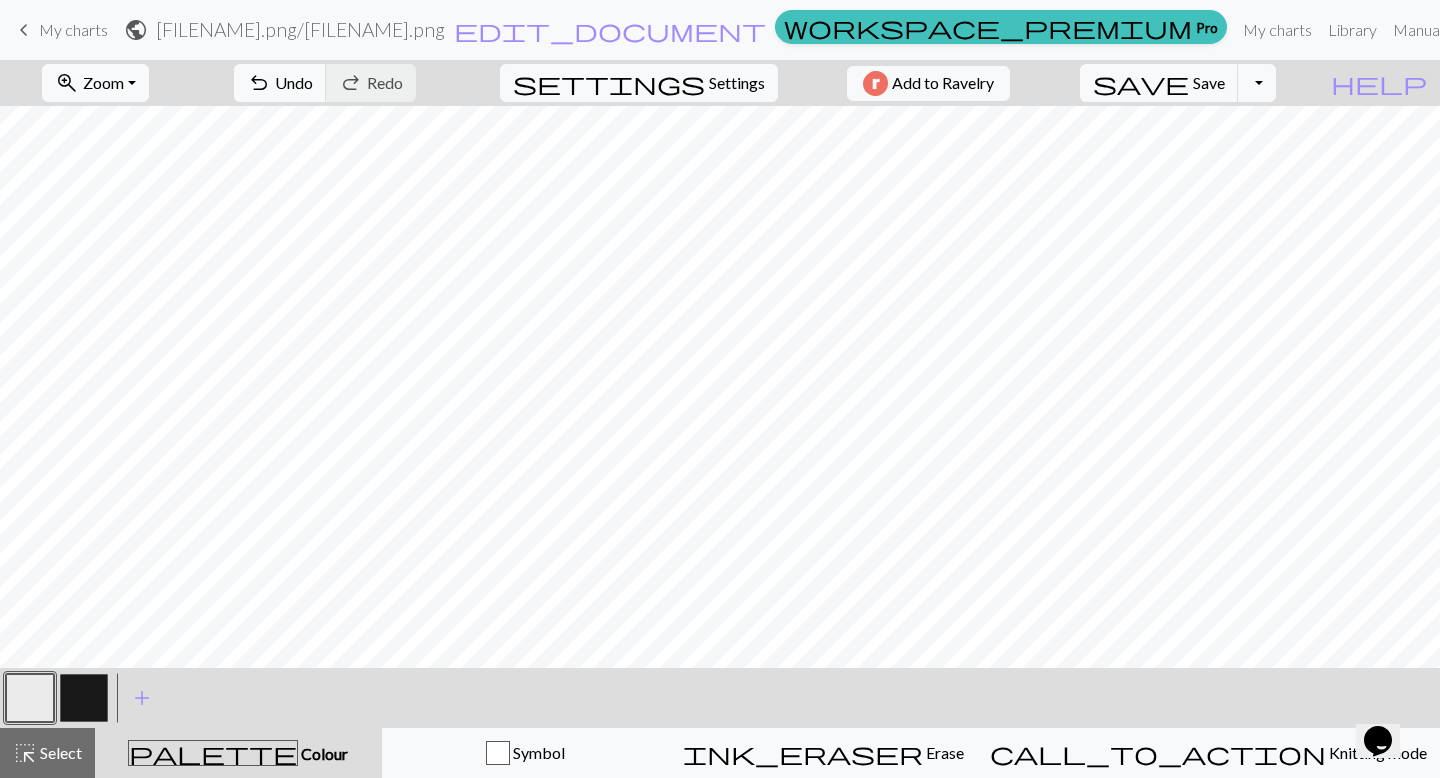 click at bounding box center (84, 698) 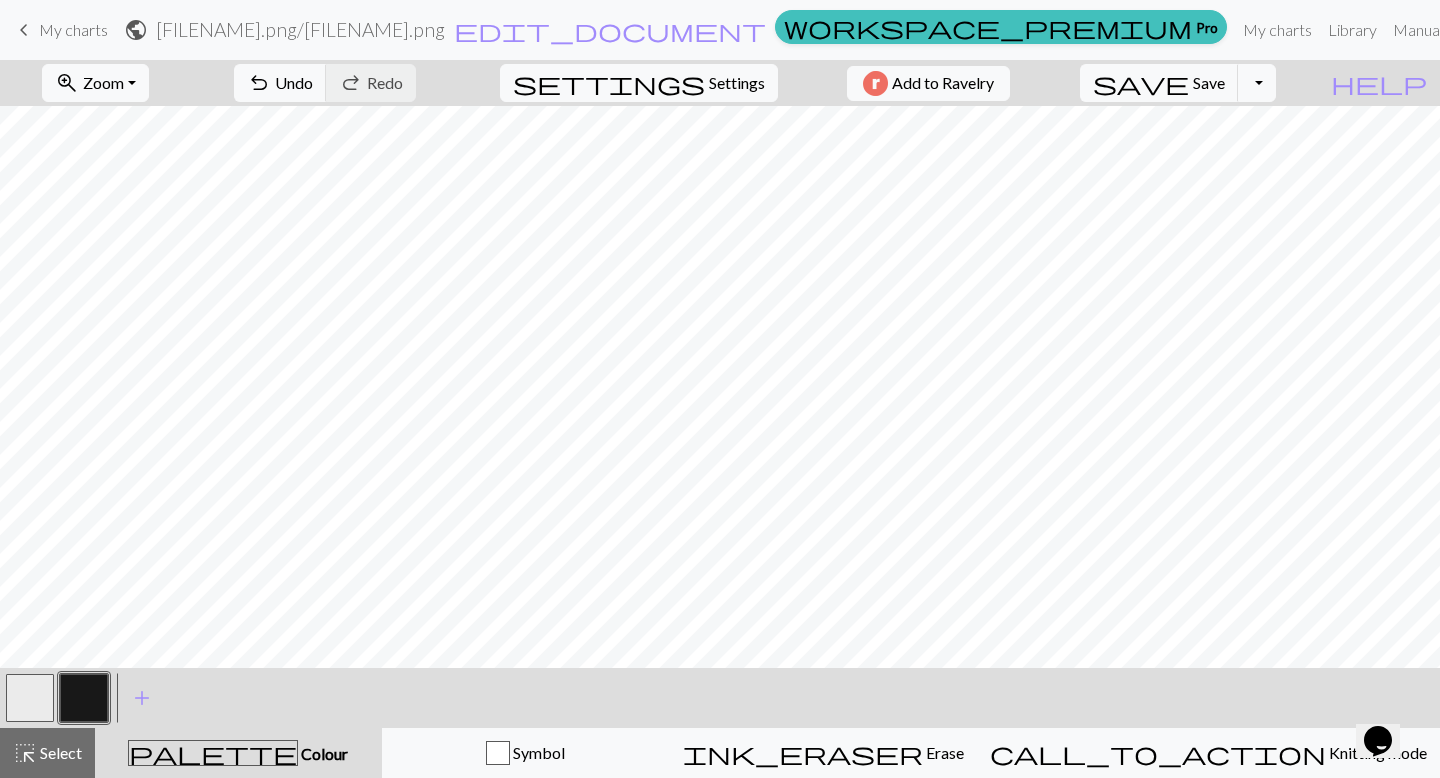 click at bounding box center [30, 698] 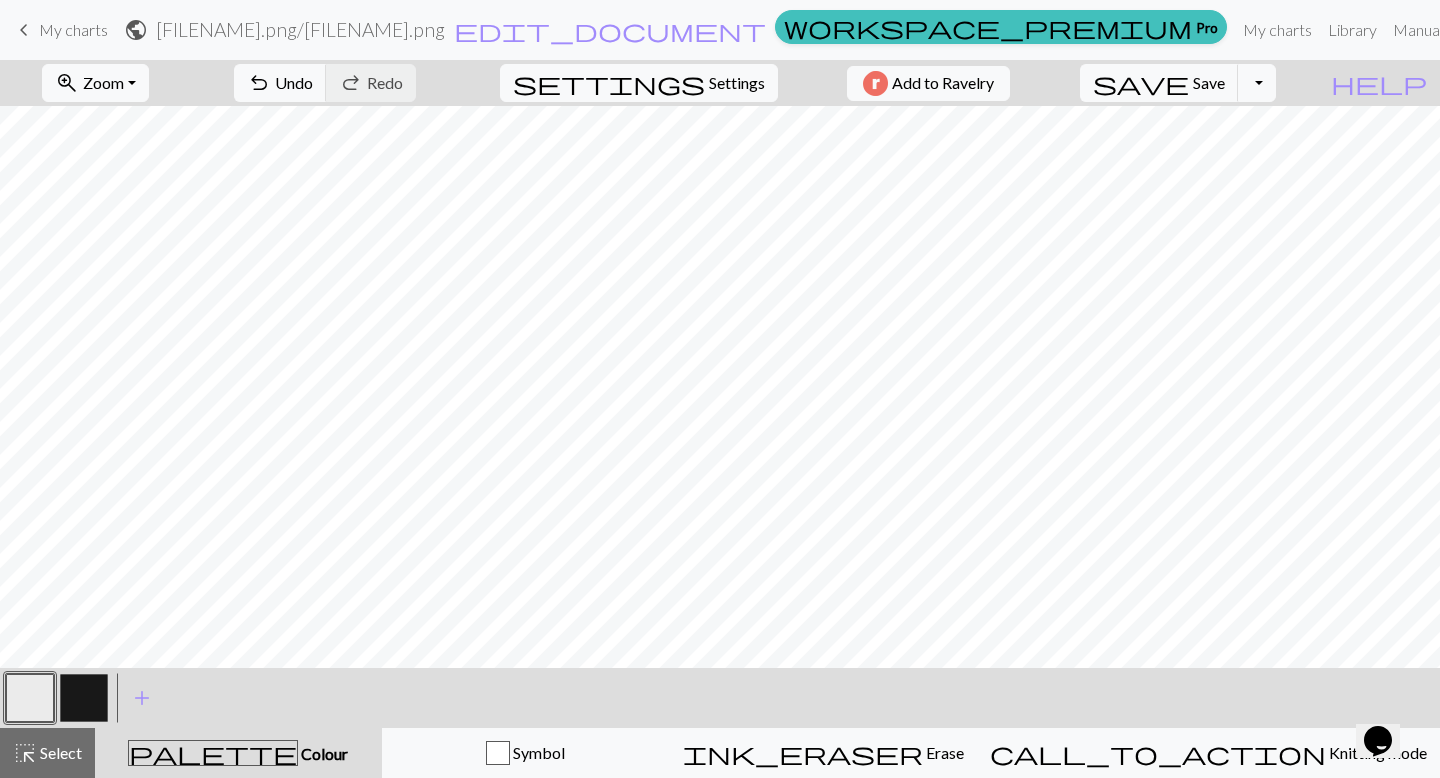click at bounding box center (84, 698) 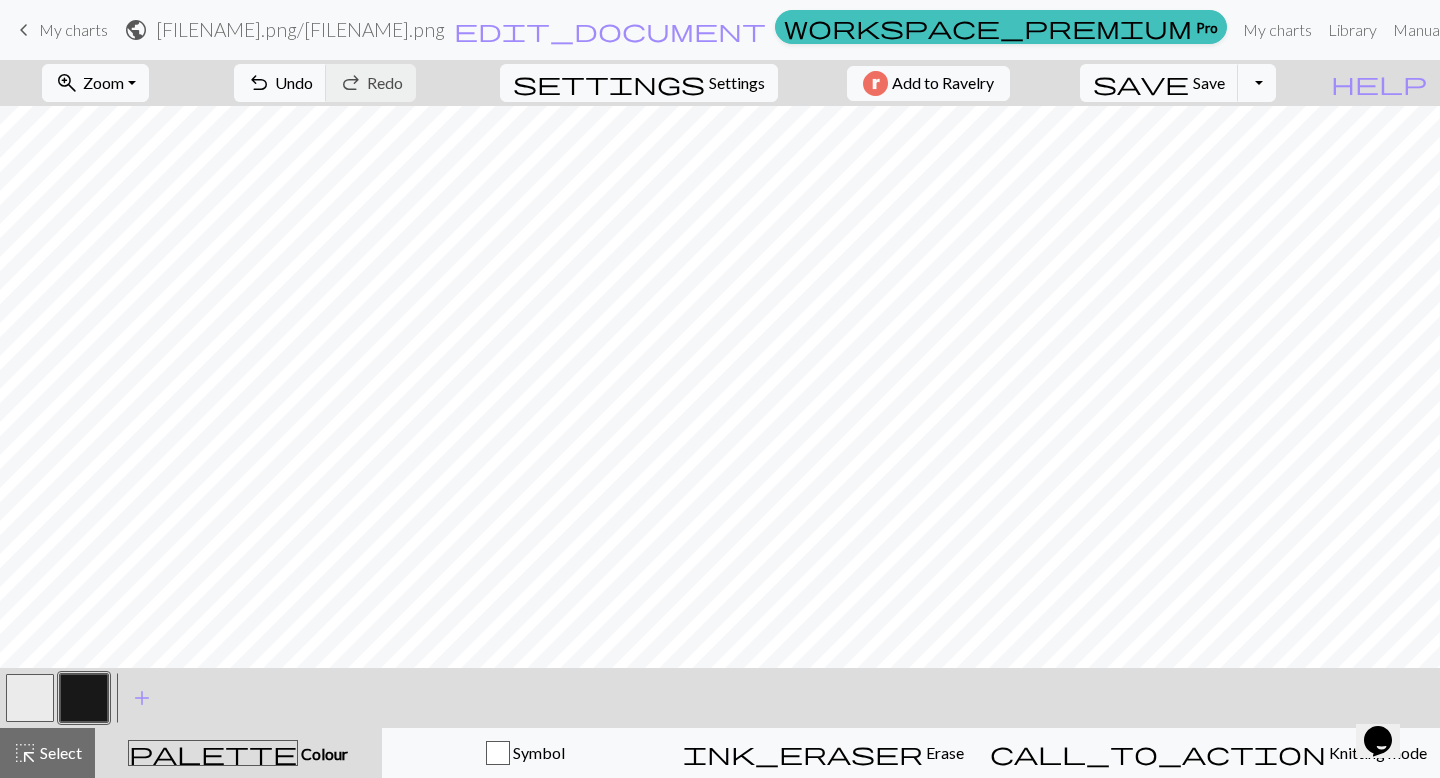 click at bounding box center [30, 698] 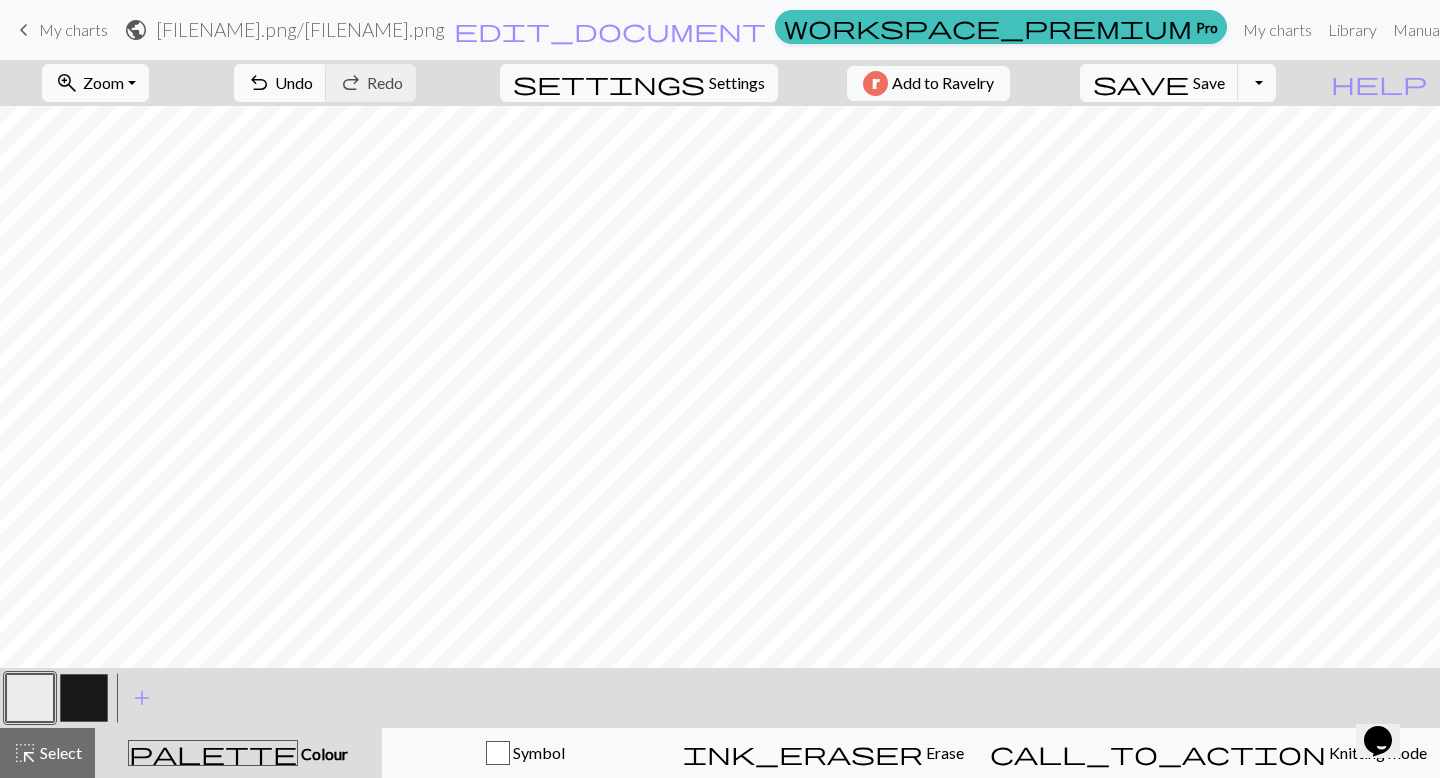 click at bounding box center [84, 698] 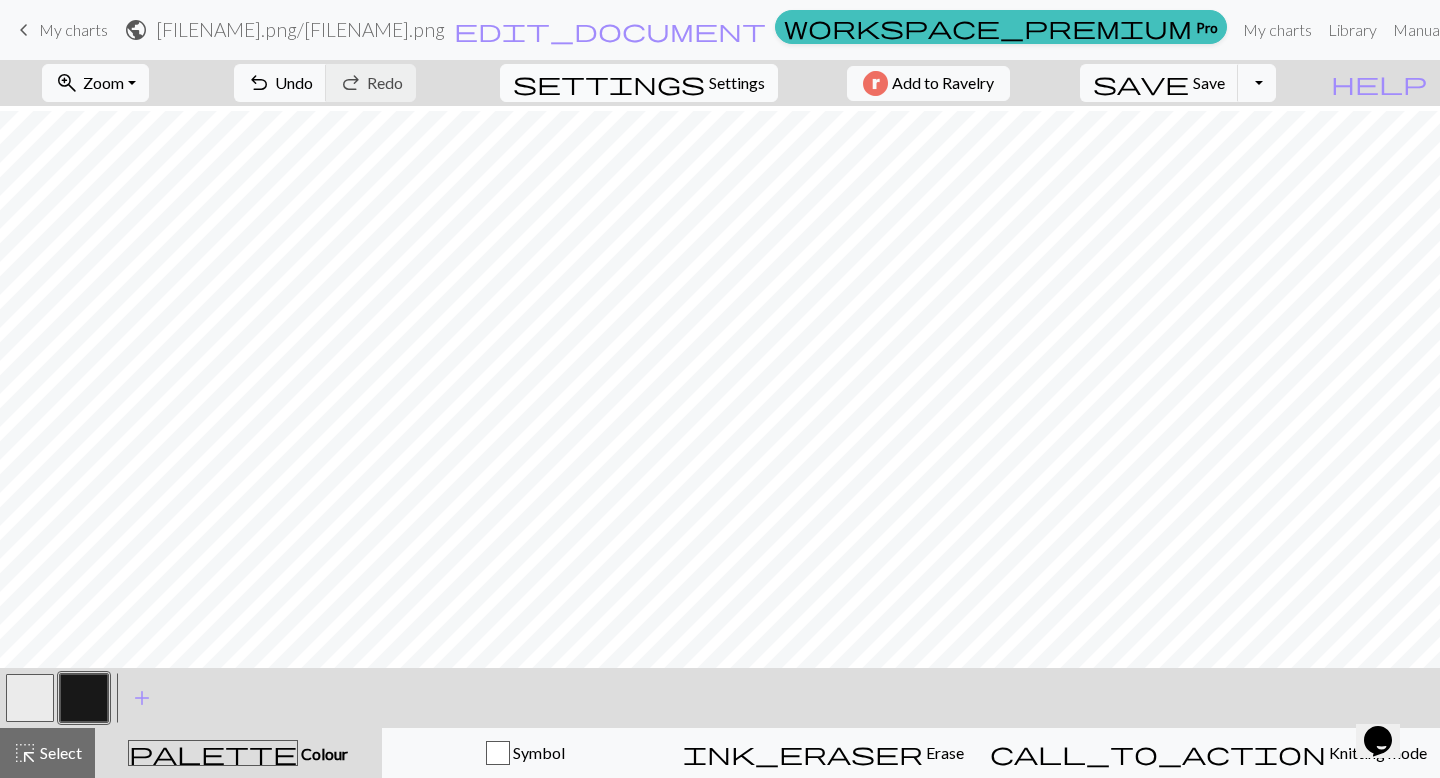scroll, scrollTop: 91, scrollLeft: 0, axis: vertical 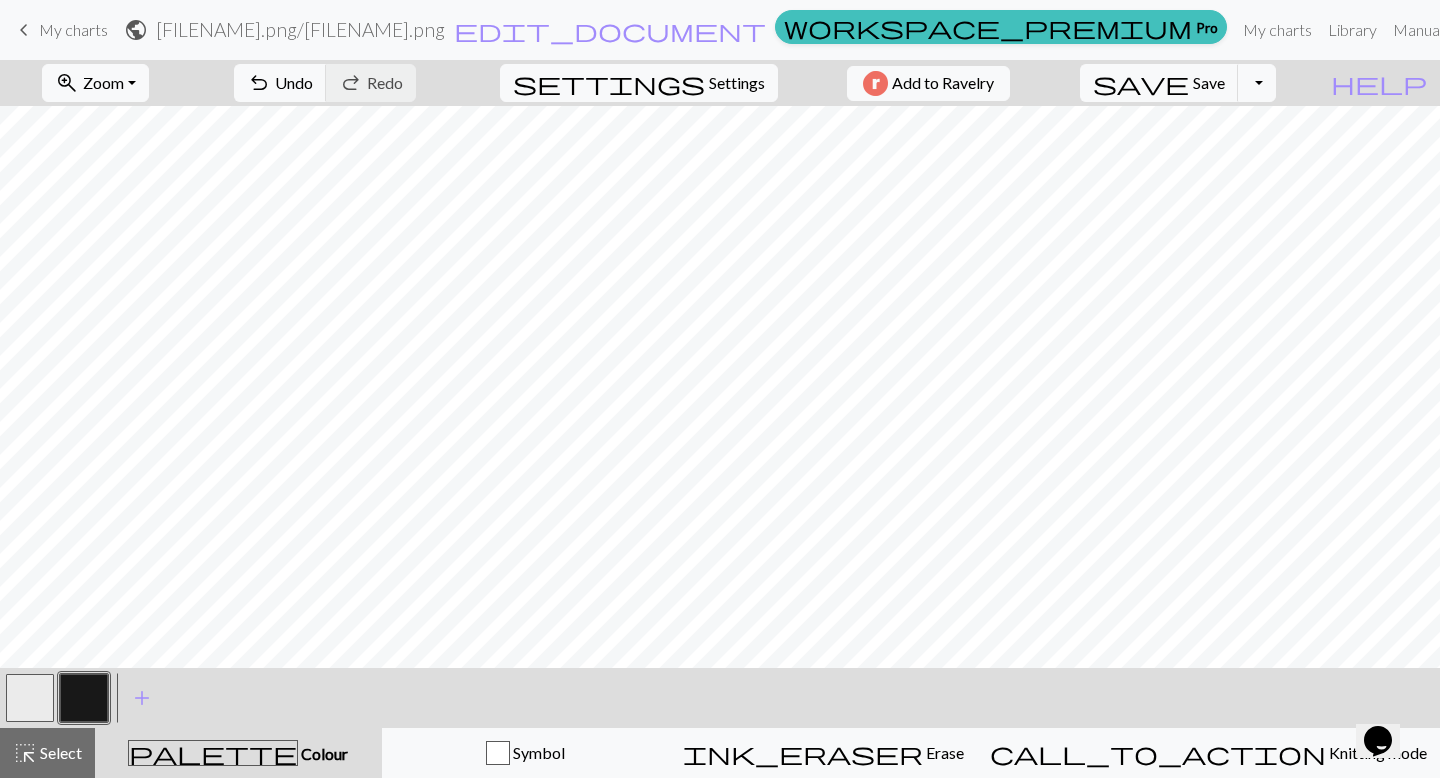 click at bounding box center (30, 698) 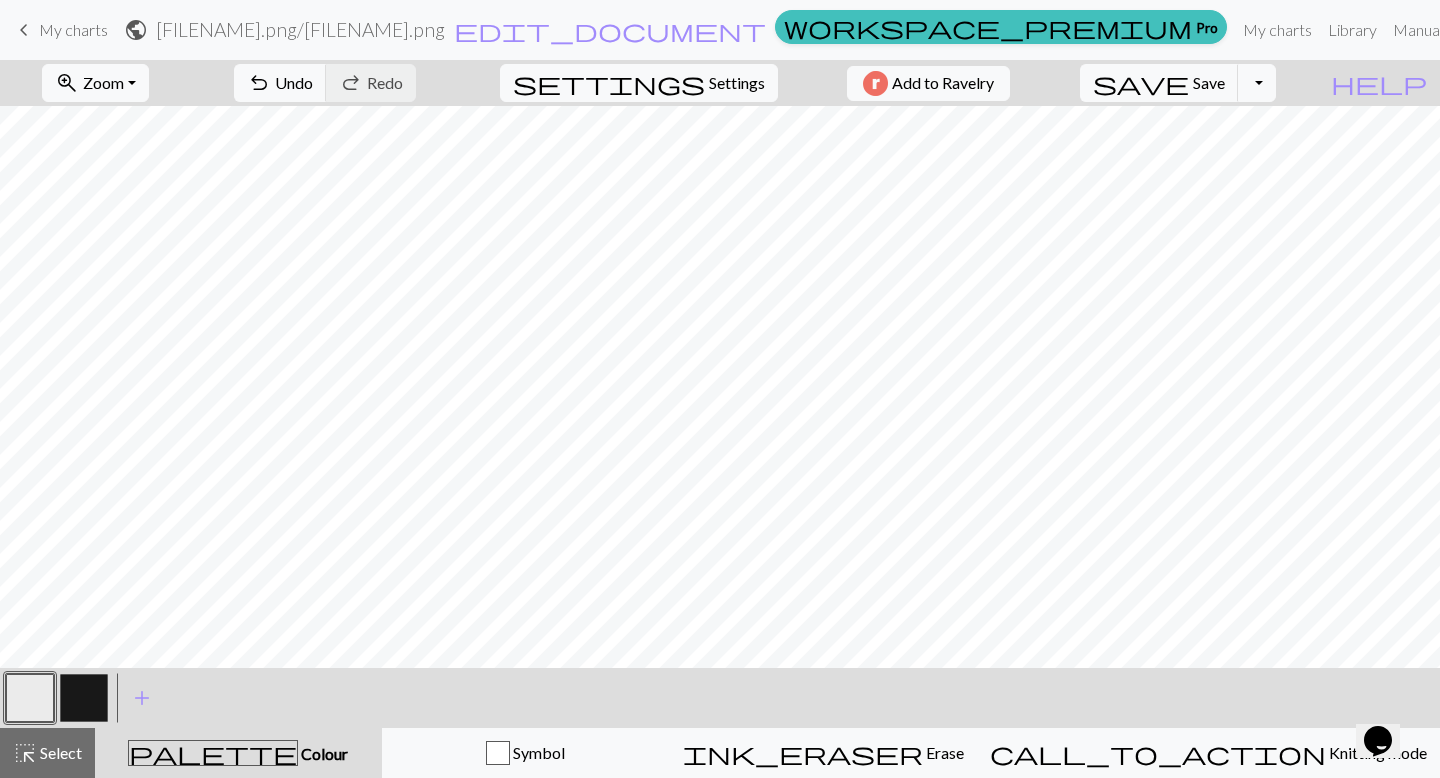 click at bounding box center [84, 698] 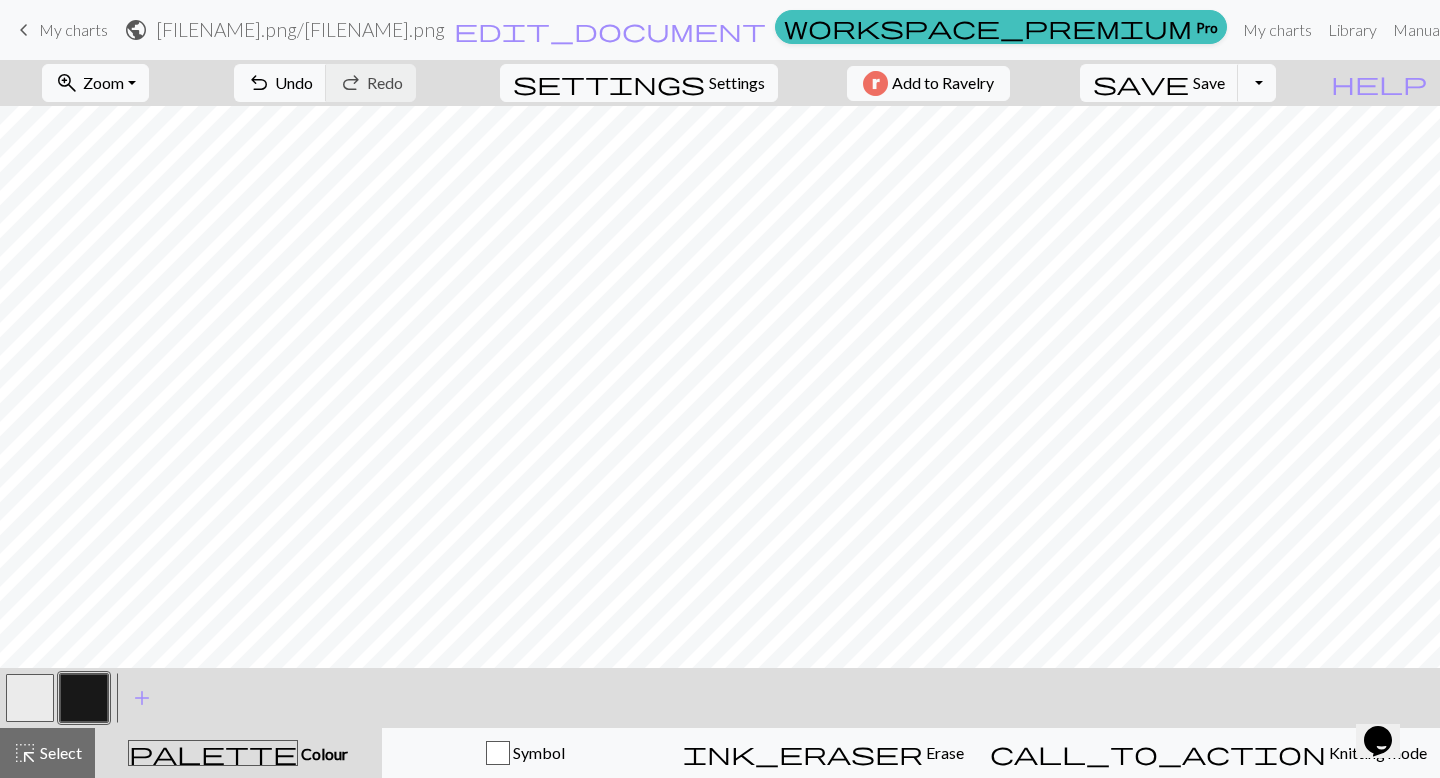 drag, startPoint x: 39, startPoint y: 691, endPoint x: 59, endPoint y: 689, distance: 20.09975 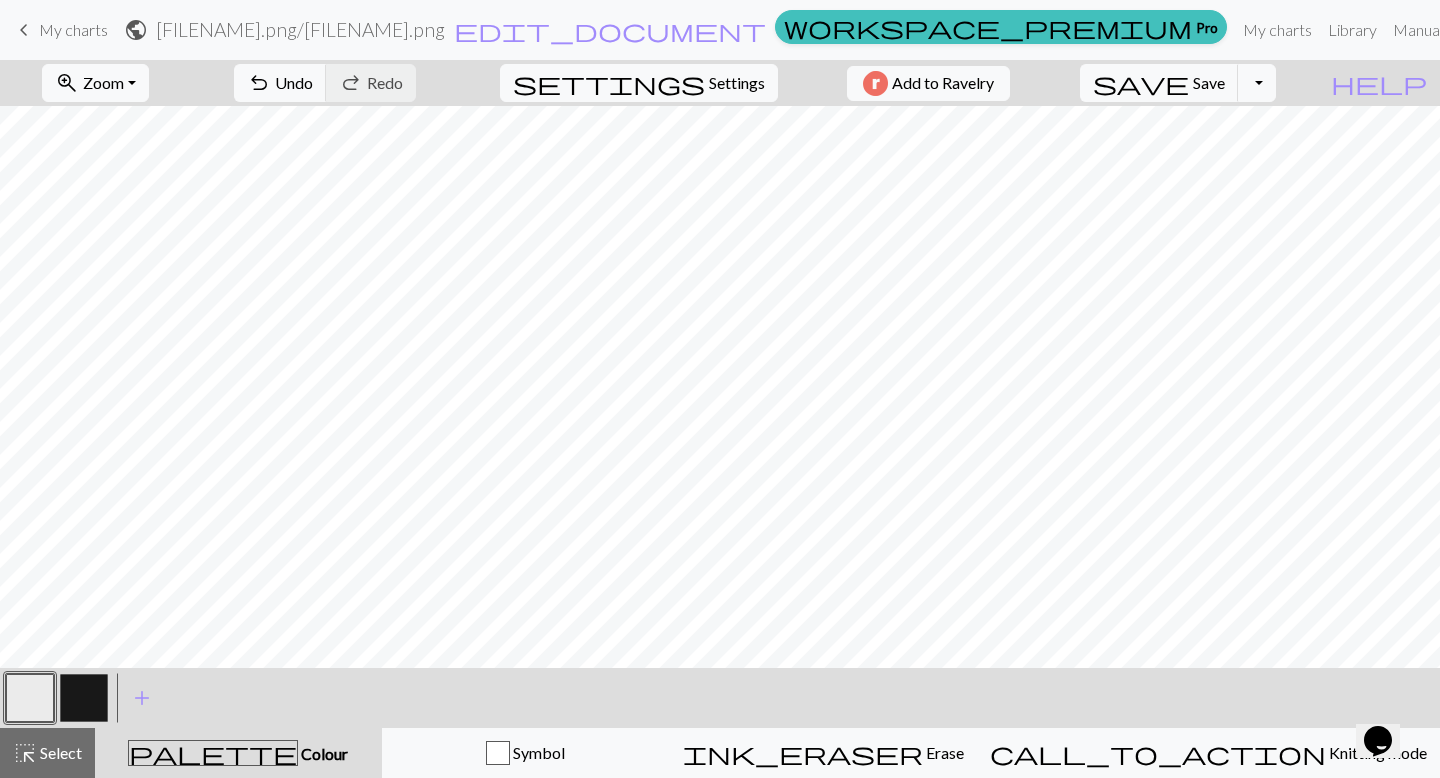 click at bounding box center [30, 698] 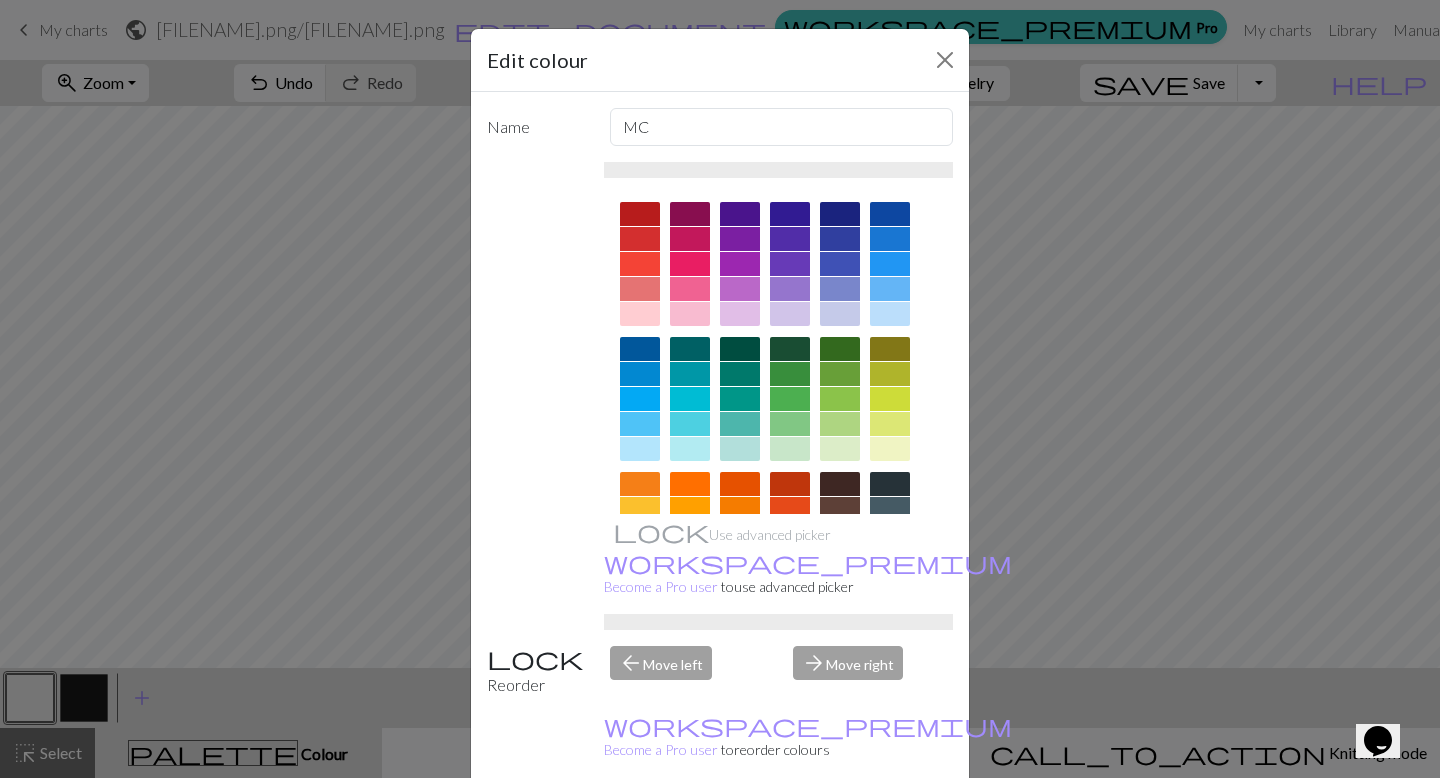 click on "Edit colour Name MC Use advanced picker workspace_premium Become a Pro user   to  use advanced picker Reorder arrow_back Move left arrow_forward Move right workspace_premium Become a Pro user   to  reorder colours Delete Done Cancel" at bounding box center [720, 389] 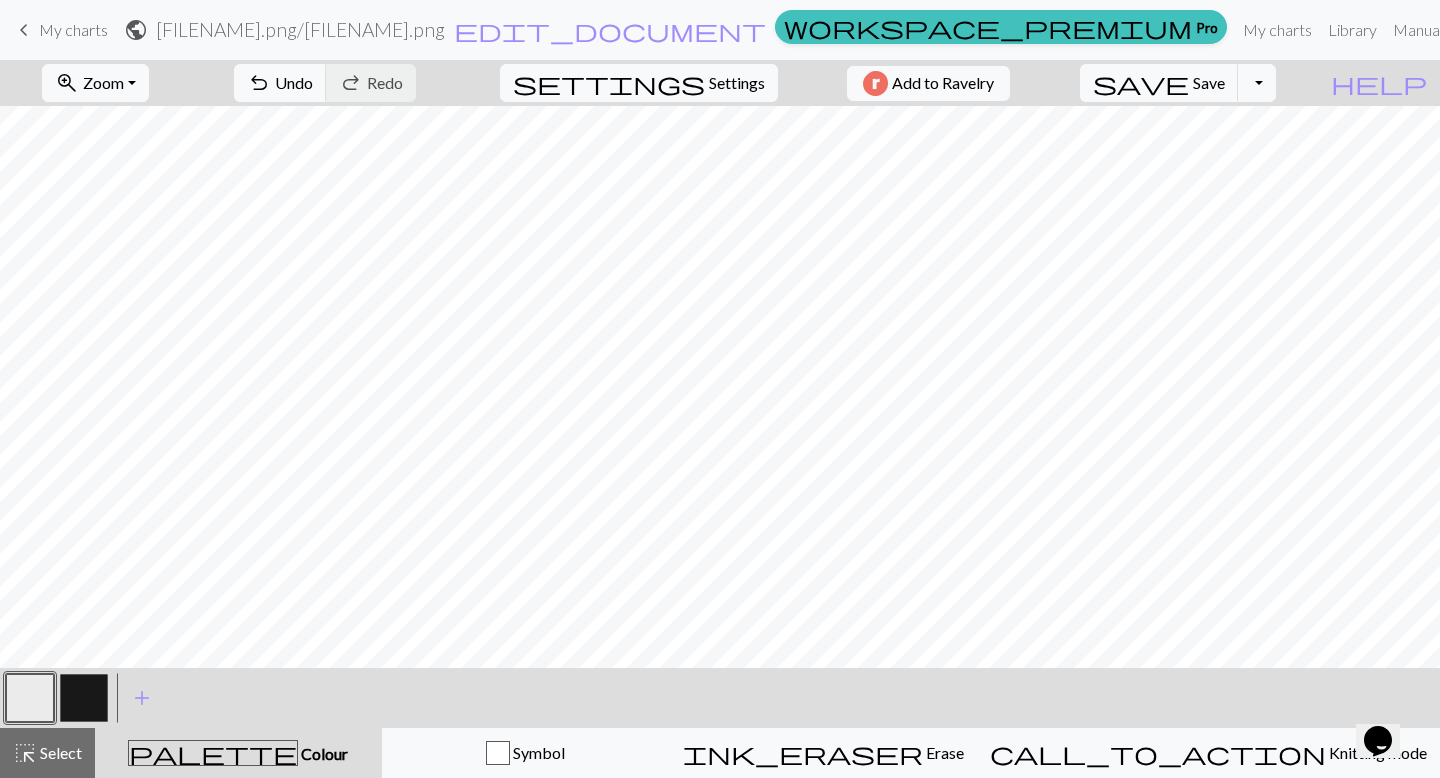 click at bounding box center [84, 698] 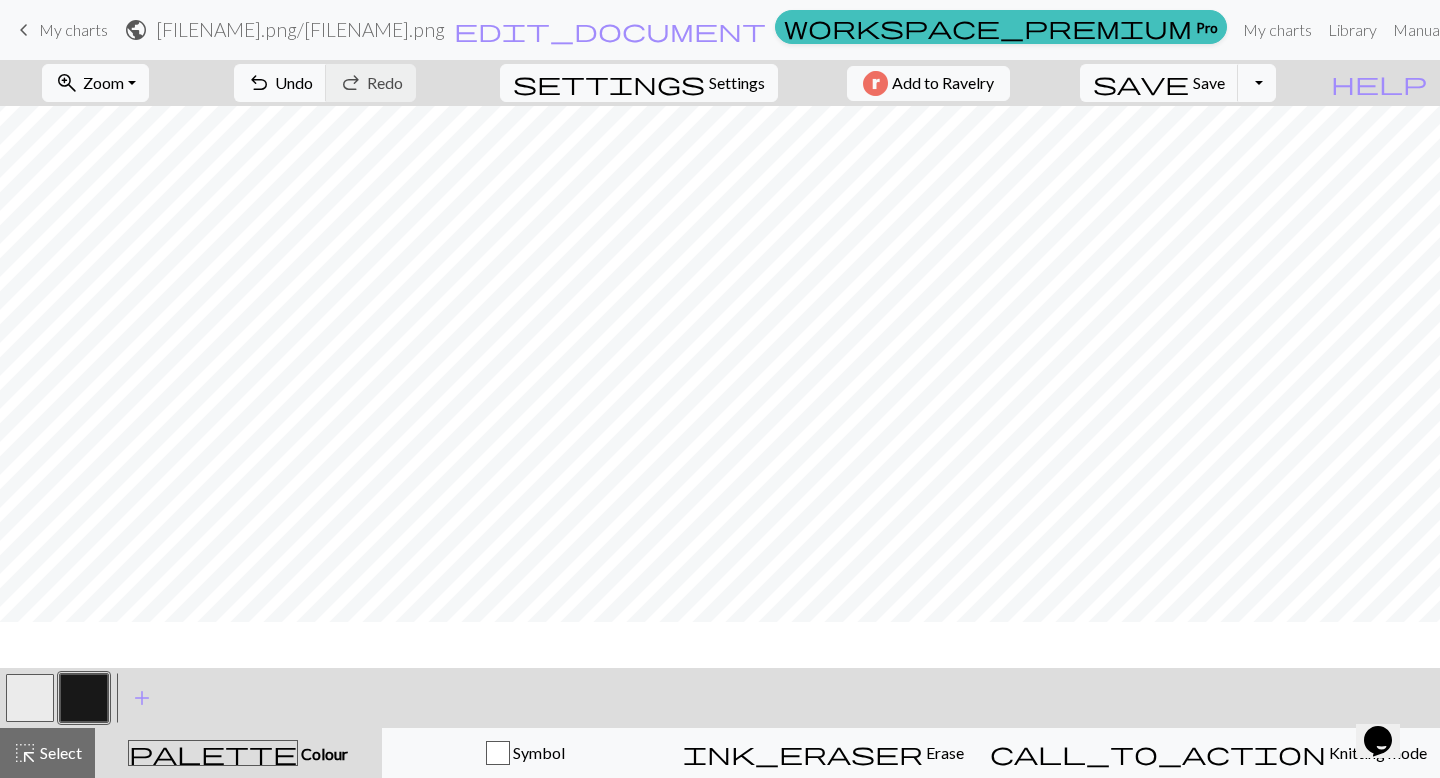 scroll, scrollTop: 0, scrollLeft: 0, axis: both 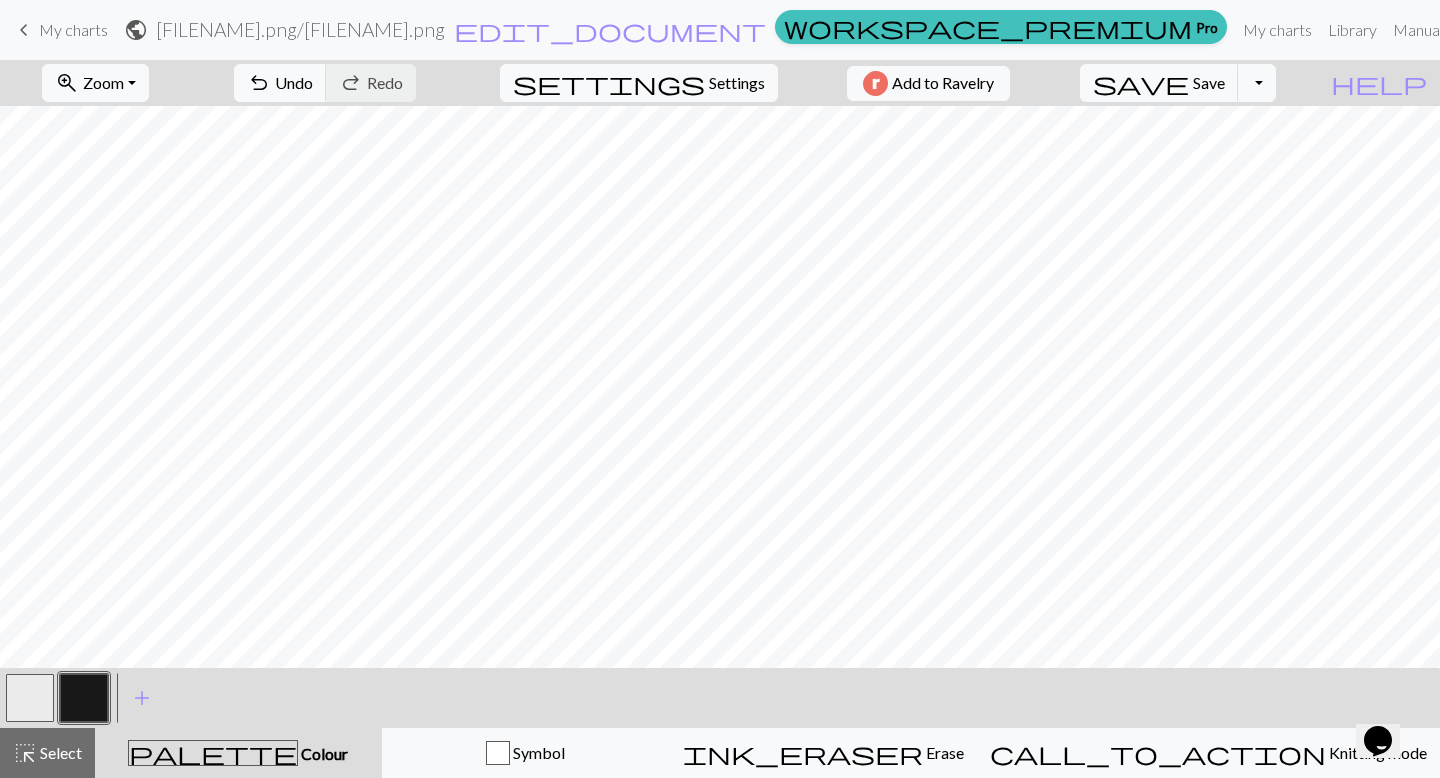 click at bounding box center (30, 698) 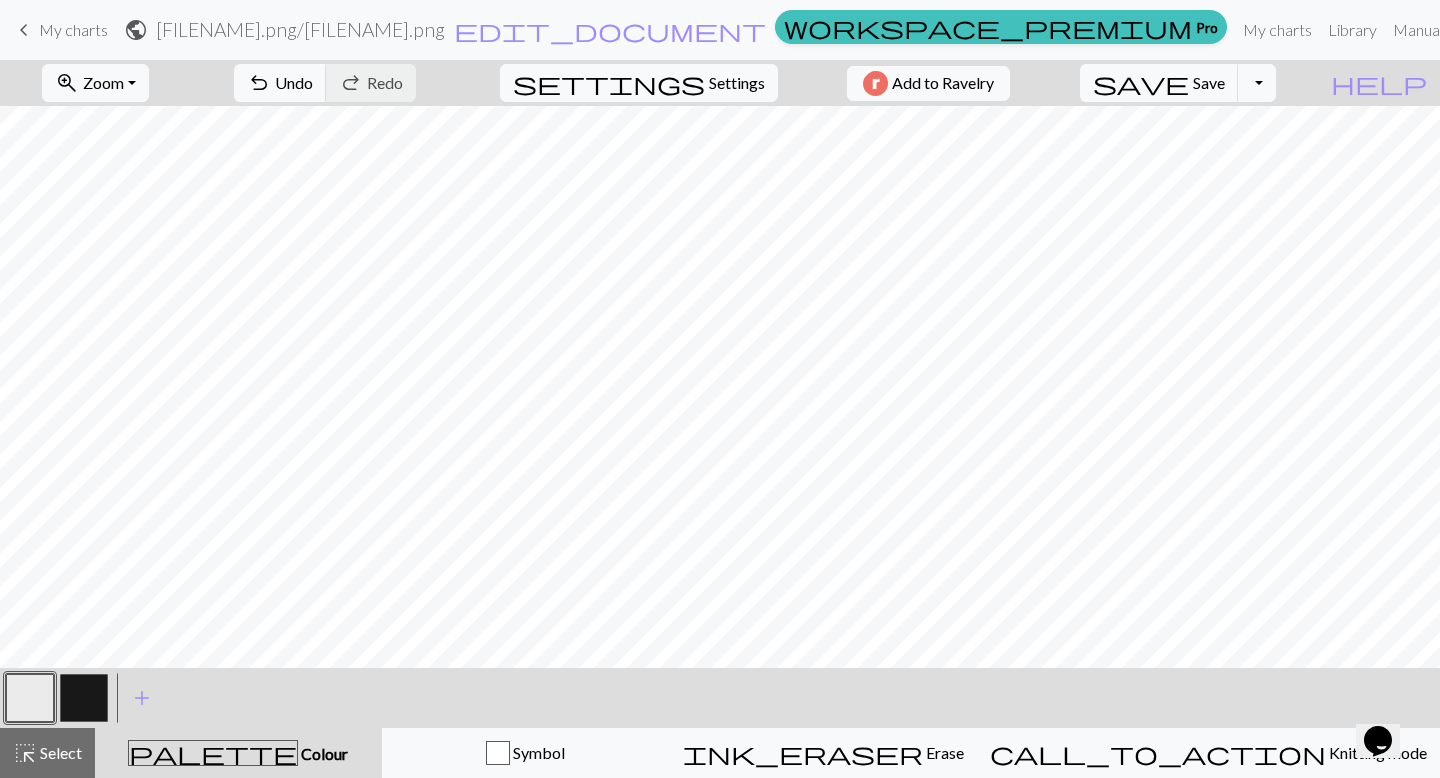click at bounding box center (84, 698) 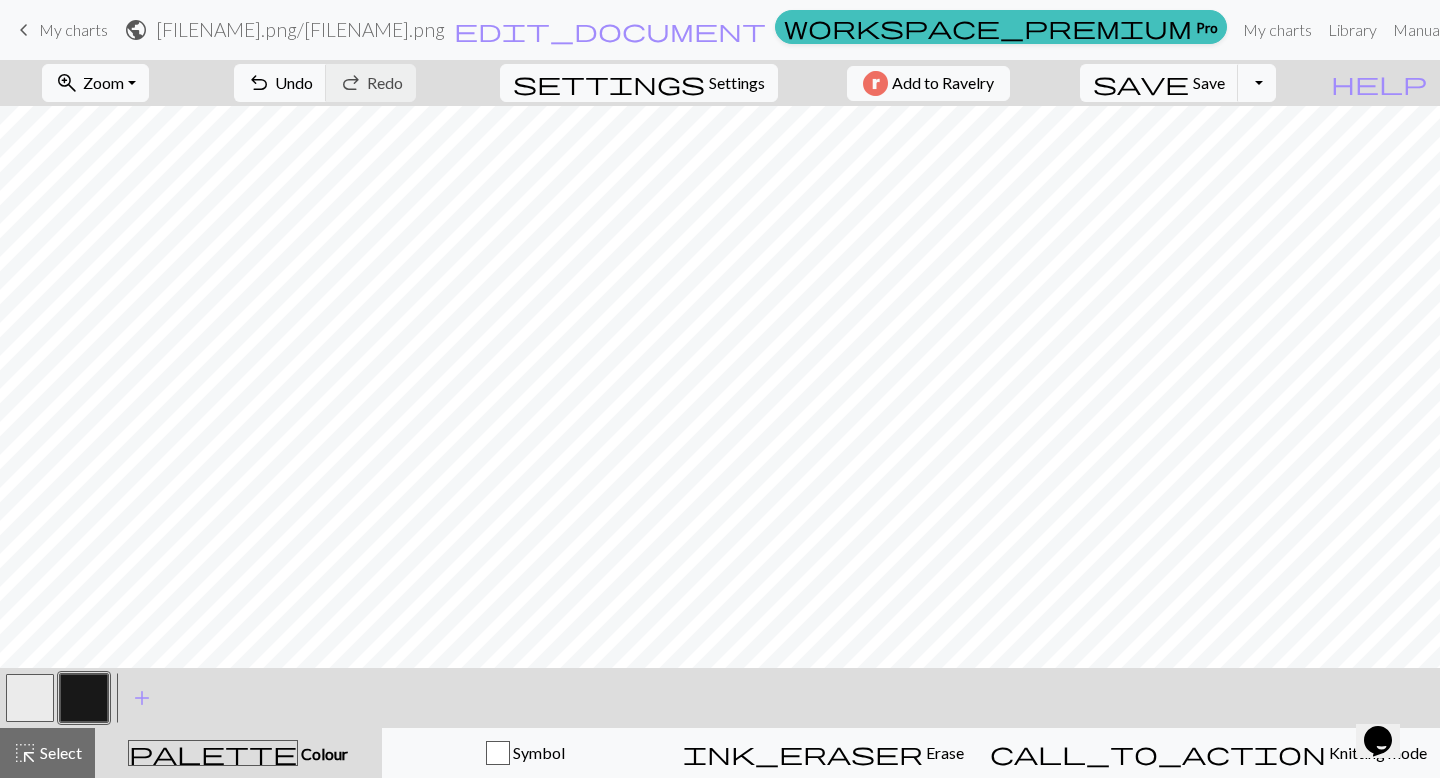 click at bounding box center [30, 698] 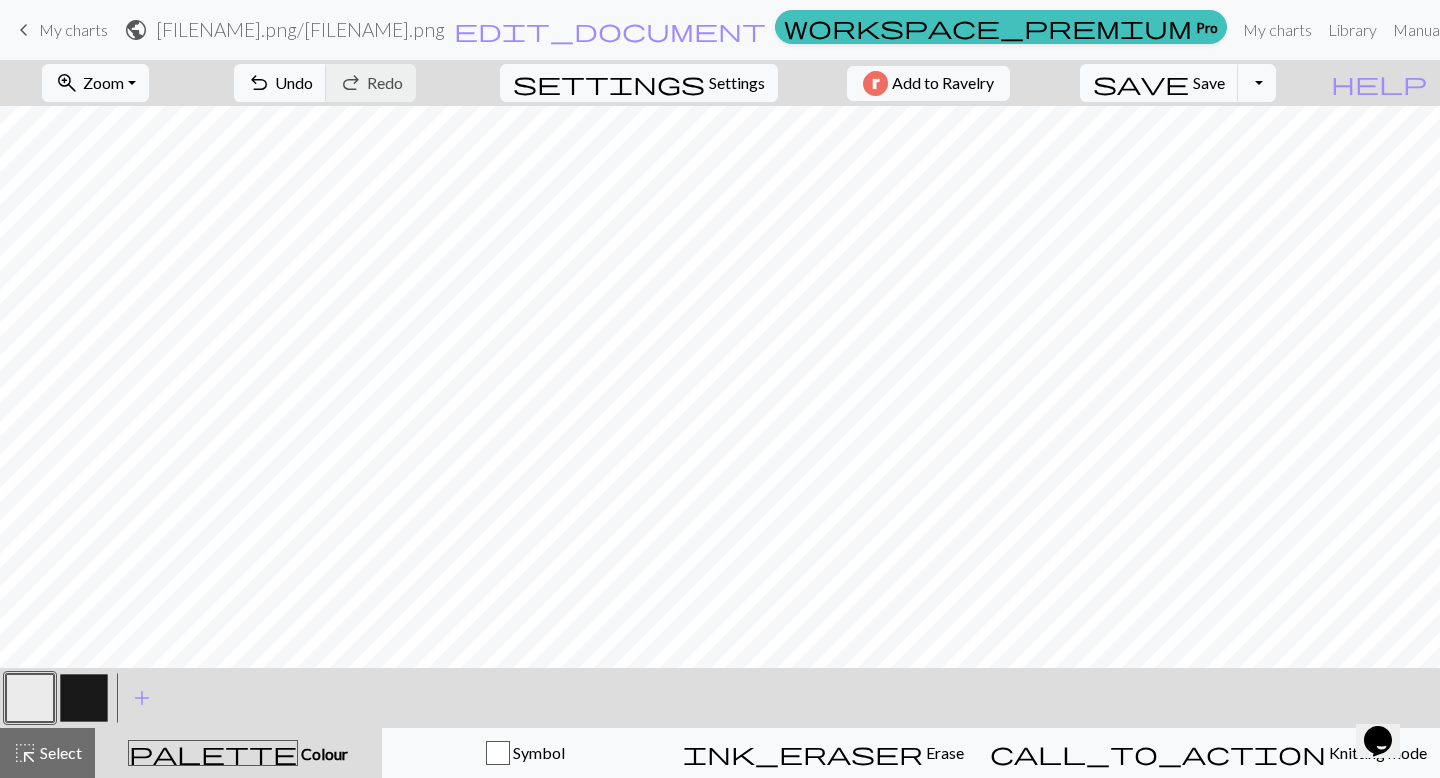 click at bounding box center (84, 698) 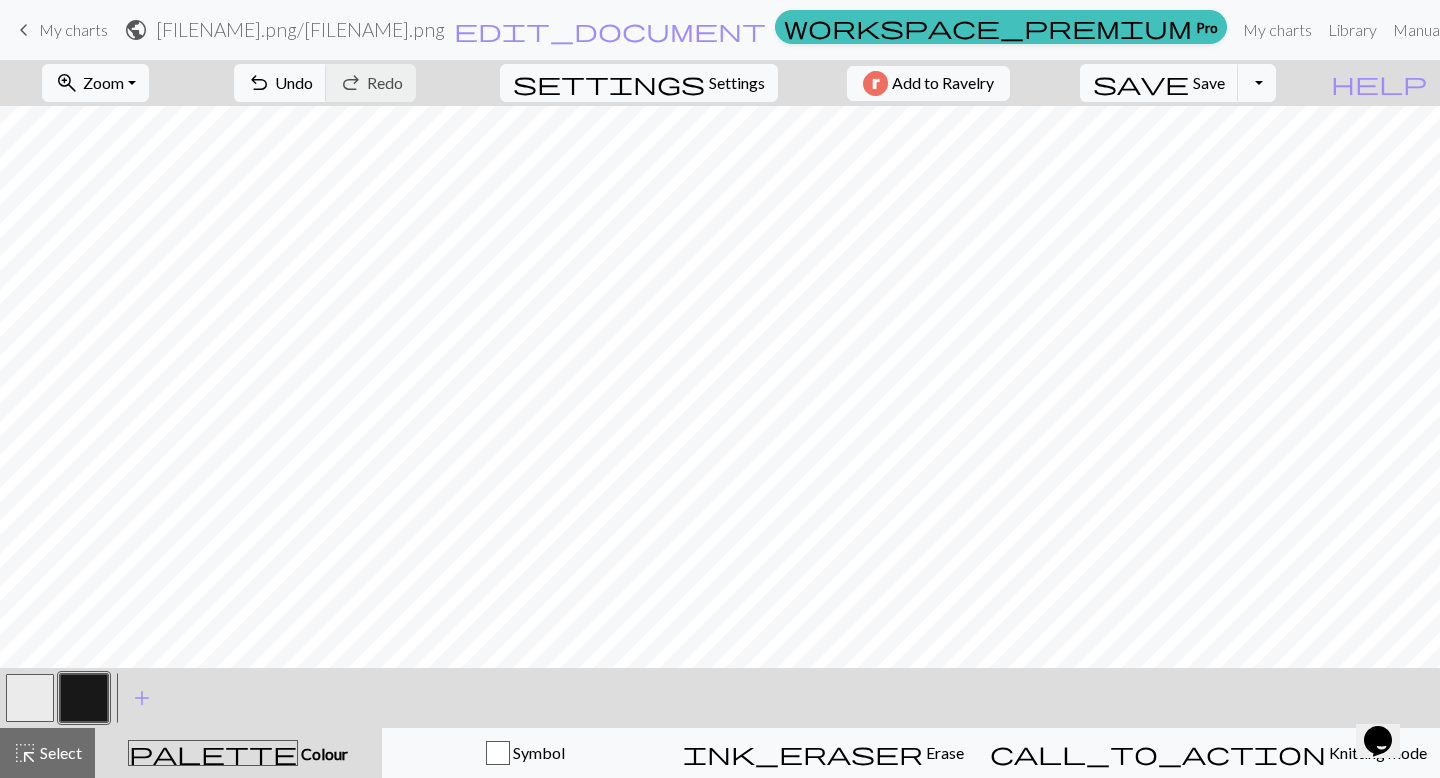 click at bounding box center [84, 698] 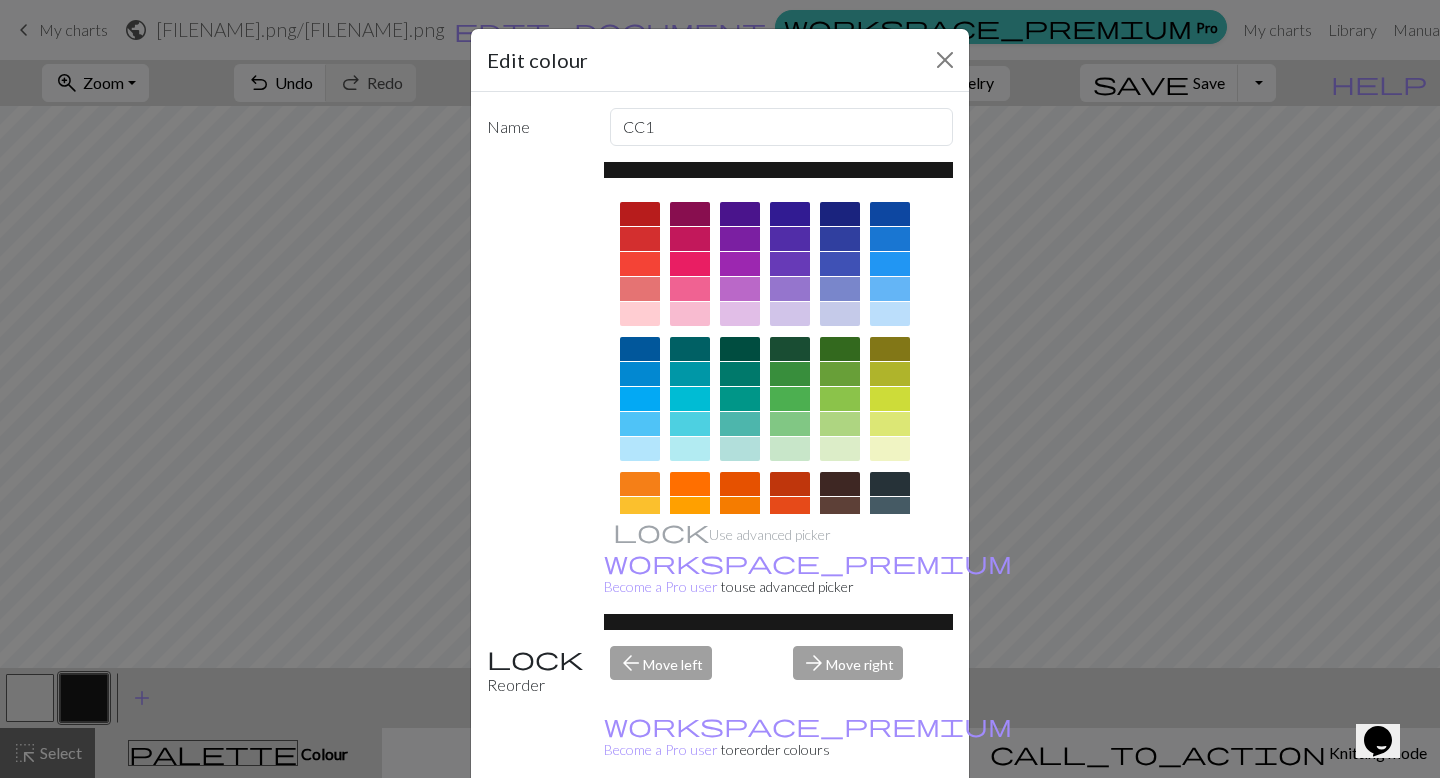 click on "Edit colour Name CC1 Use advanced picker workspace_premium Become a Pro user   to  use advanced picker Reorder arrow_back Move left arrow_forward Move right workspace_premium Become a Pro user   to  reorder colours Delete Done Cancel" at bounding box center [720, 389] 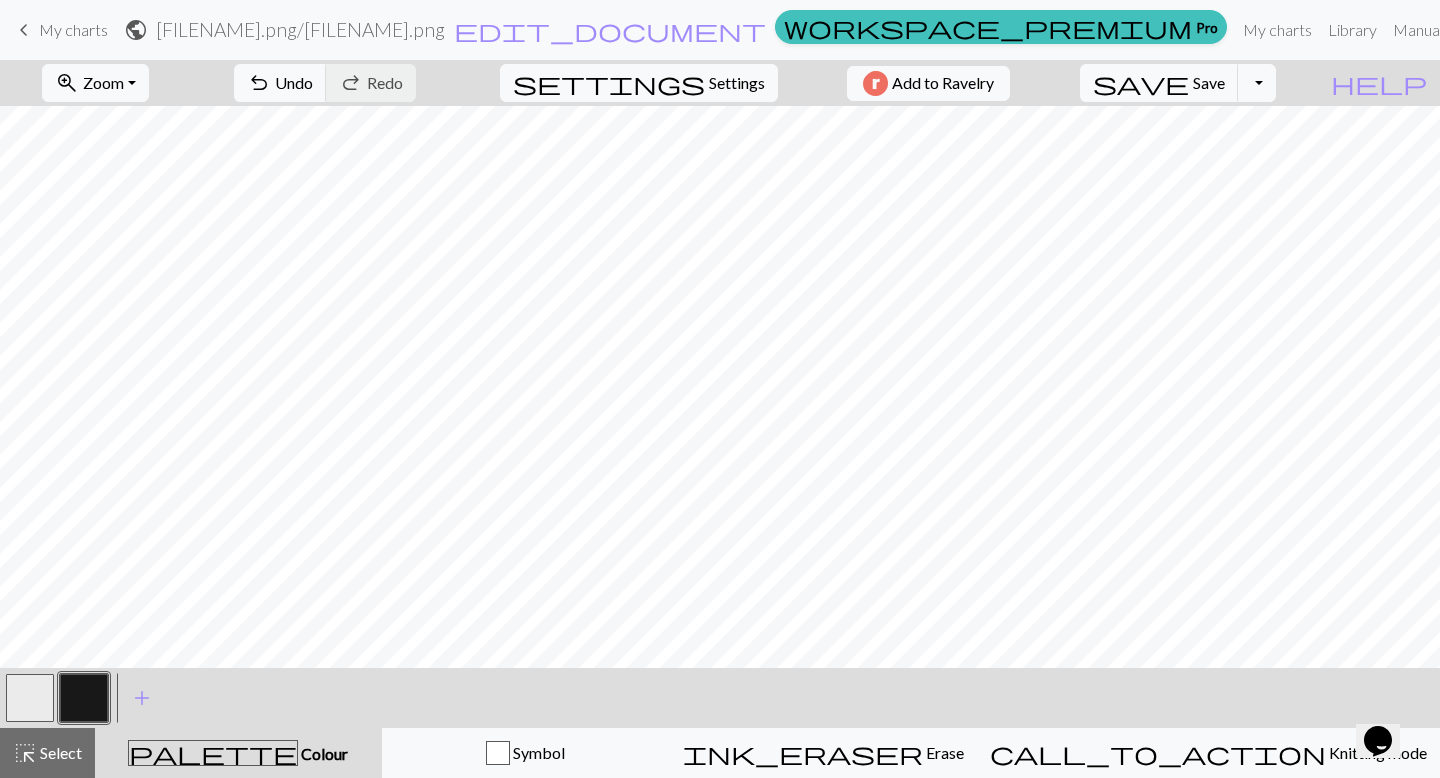 click at bounding box center (30, 698) 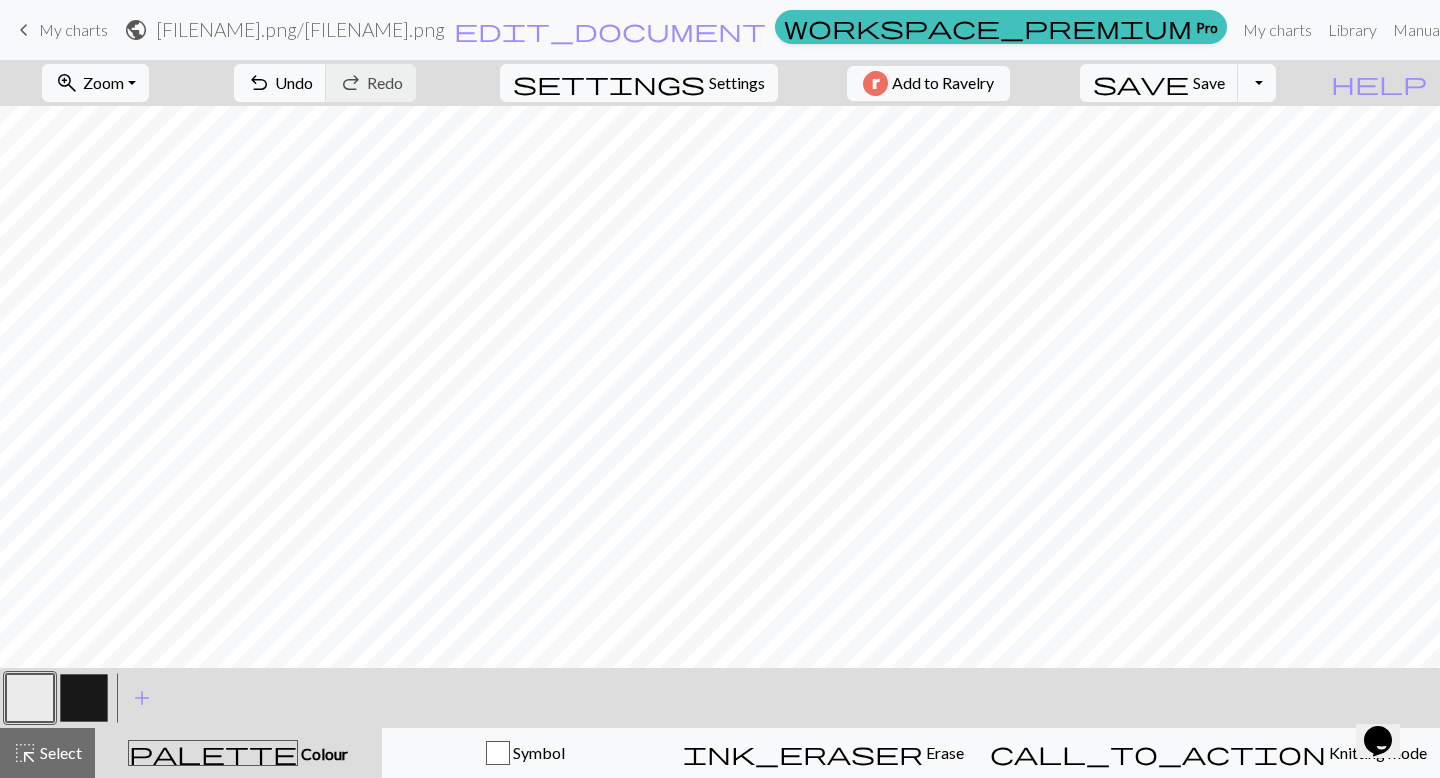click at bounding box center [84, 698] 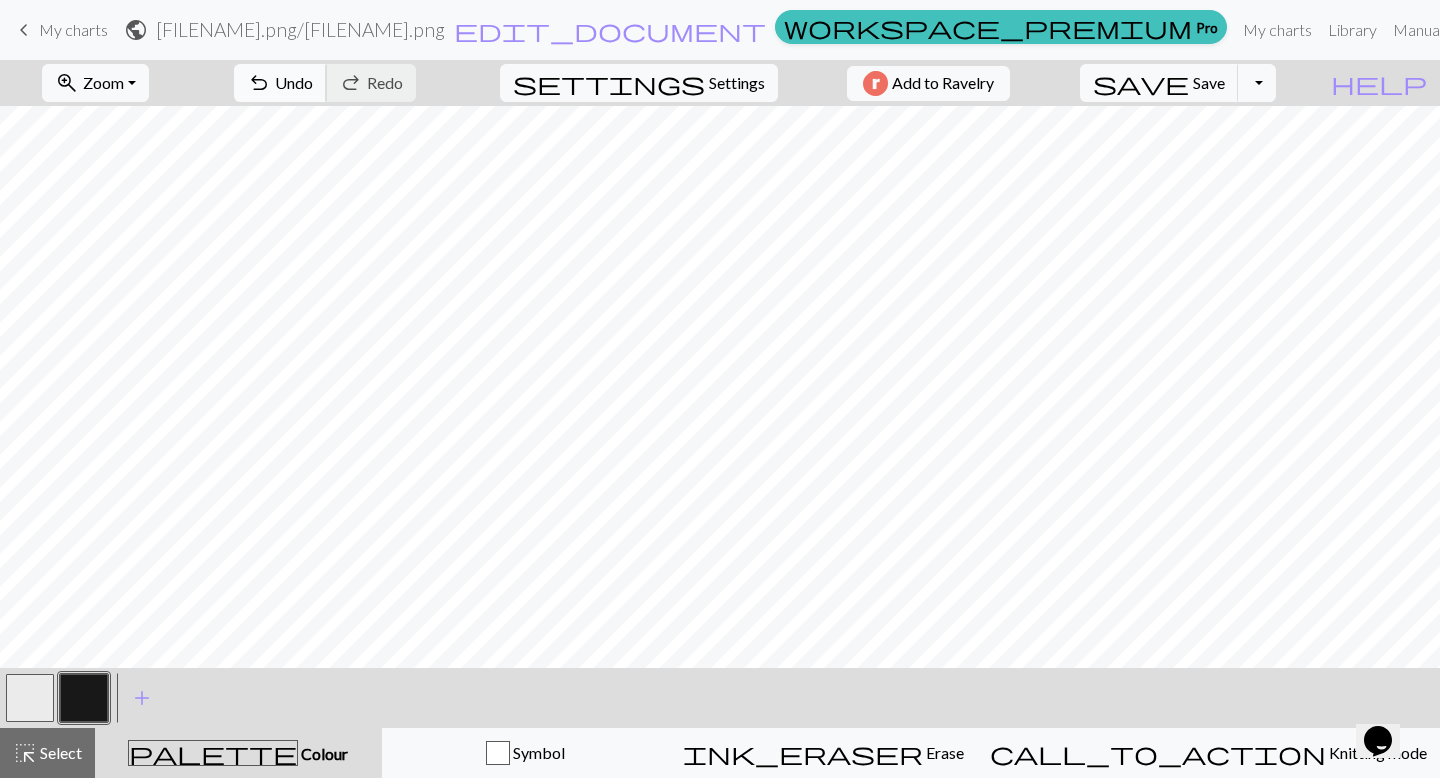 click on "undo Undo Undo" at bounding box center (280, 83) 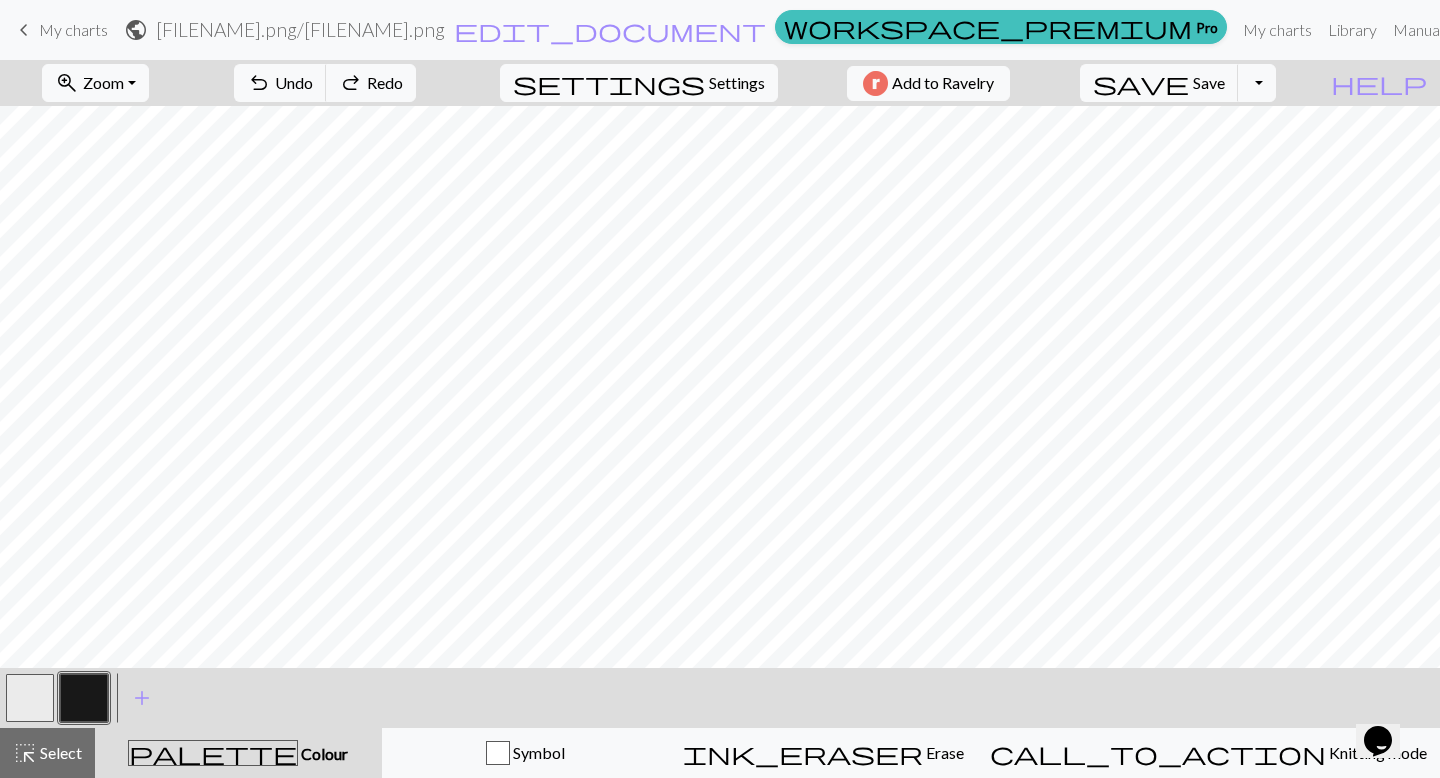 click at bounding box center (30, 698) 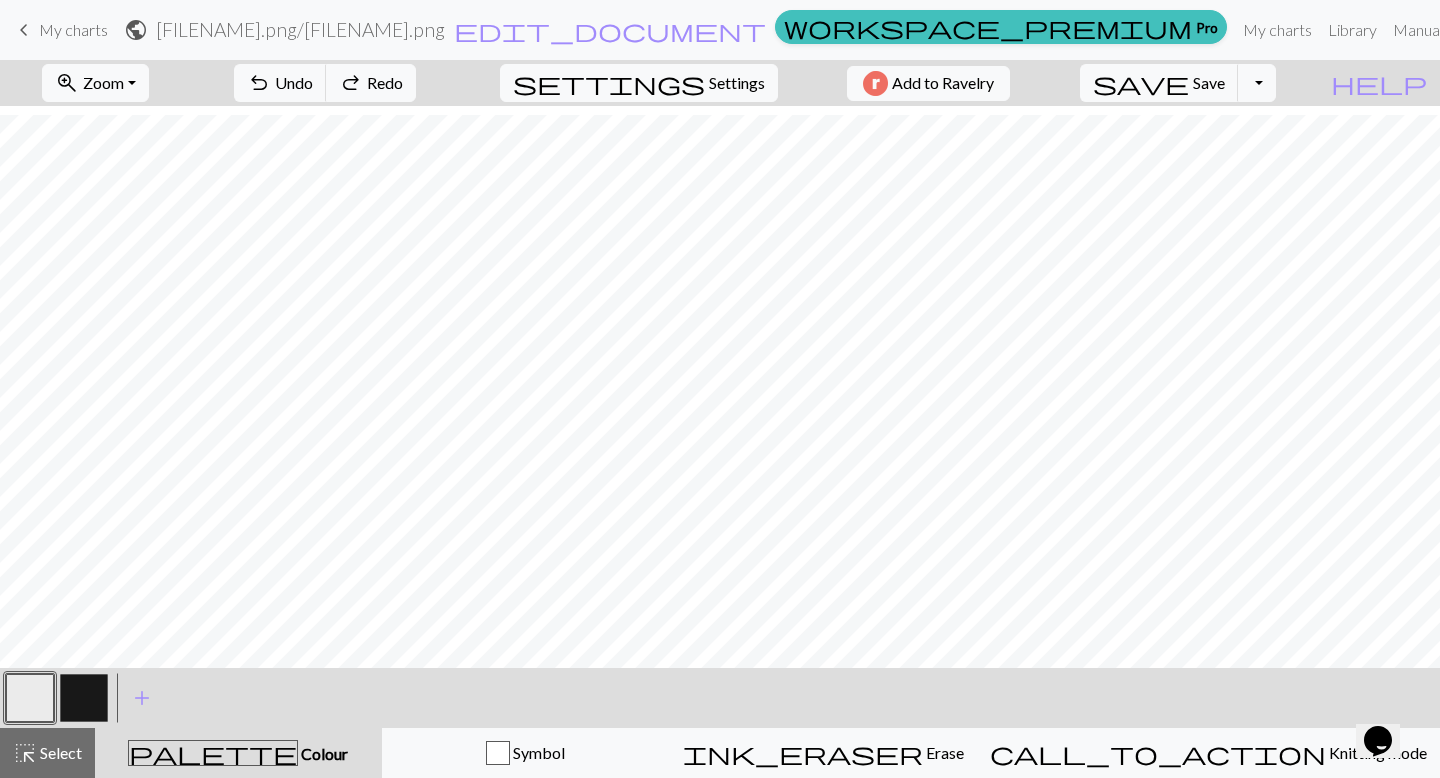scroll, scrollTop: 91, scrollLeft: 0, axis: vertical 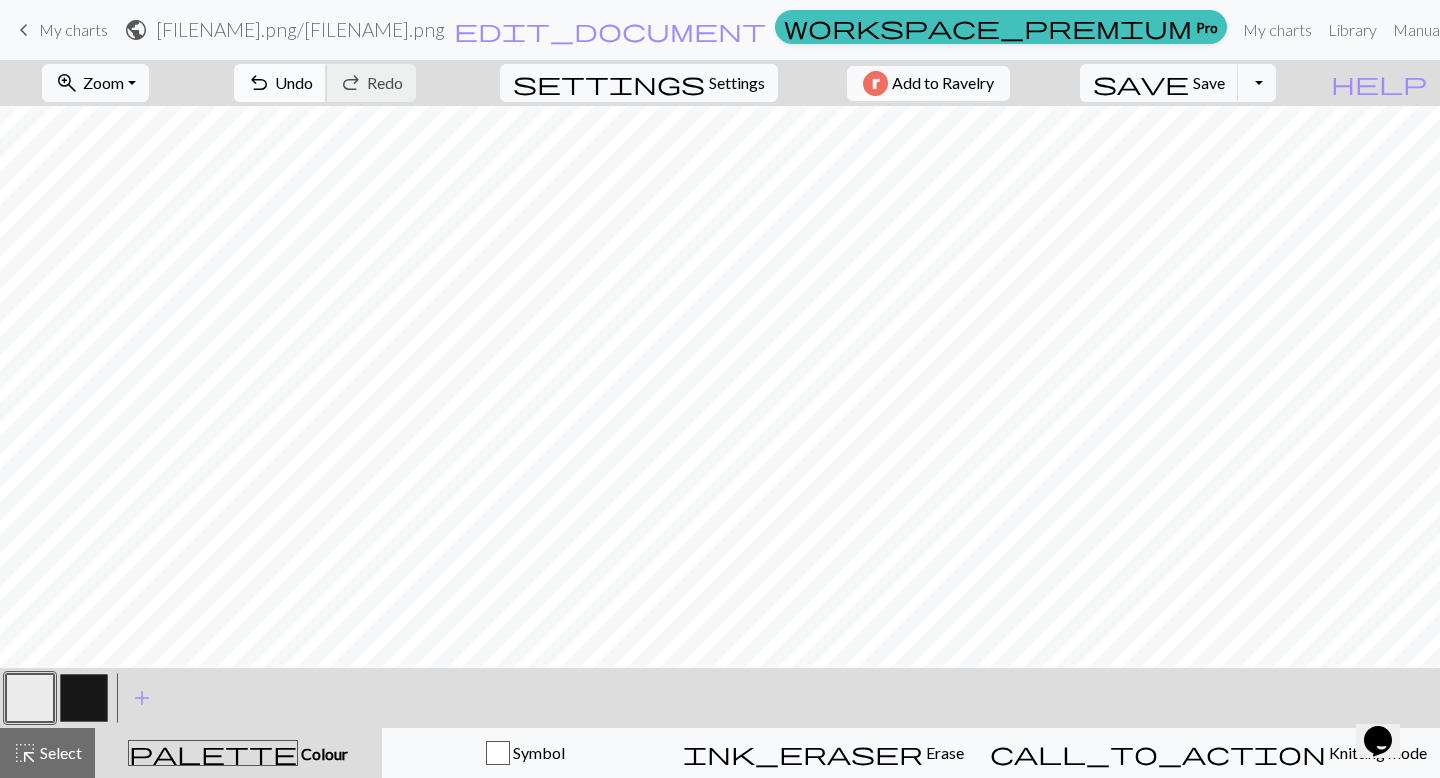 click on "undo" at bounding box center (259, 83) 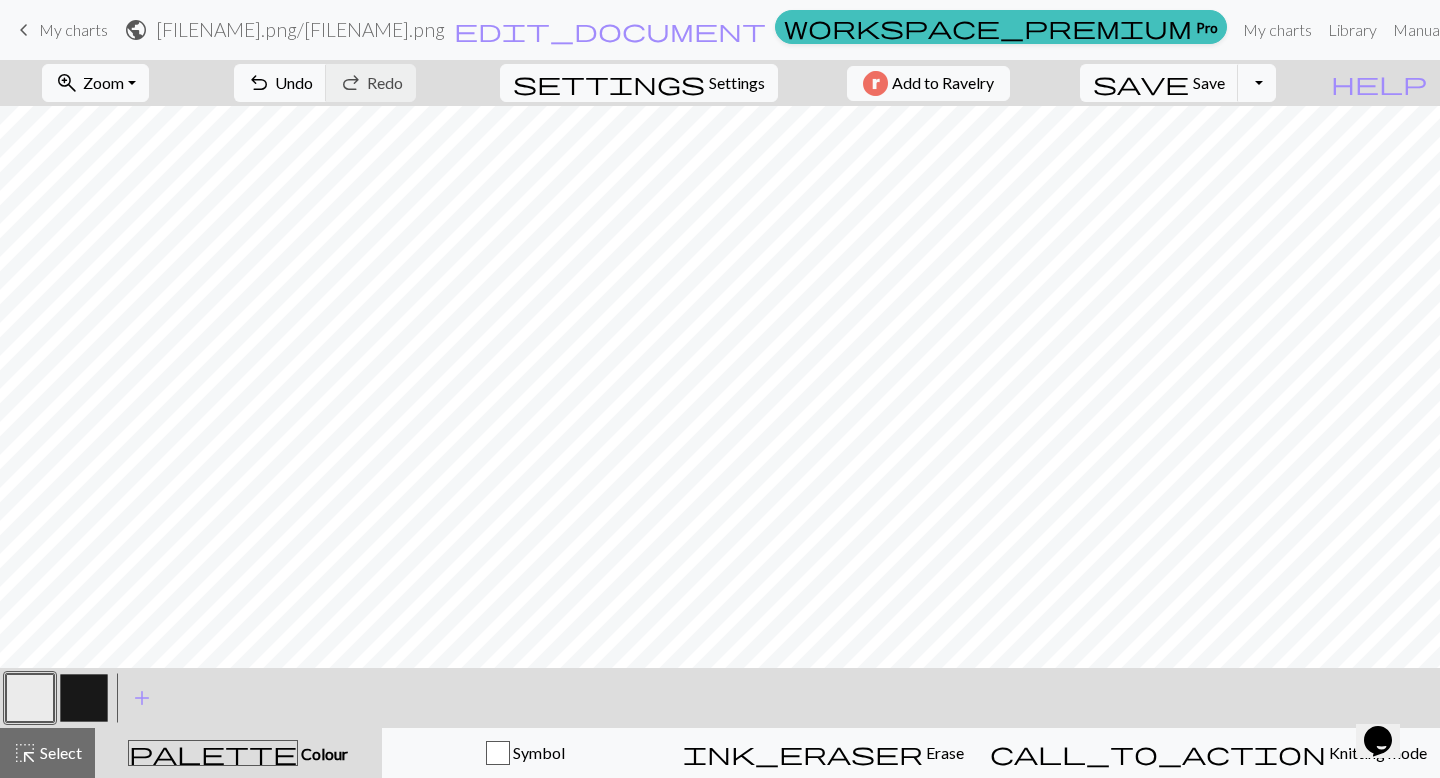 click at bounding box center (84, 698) 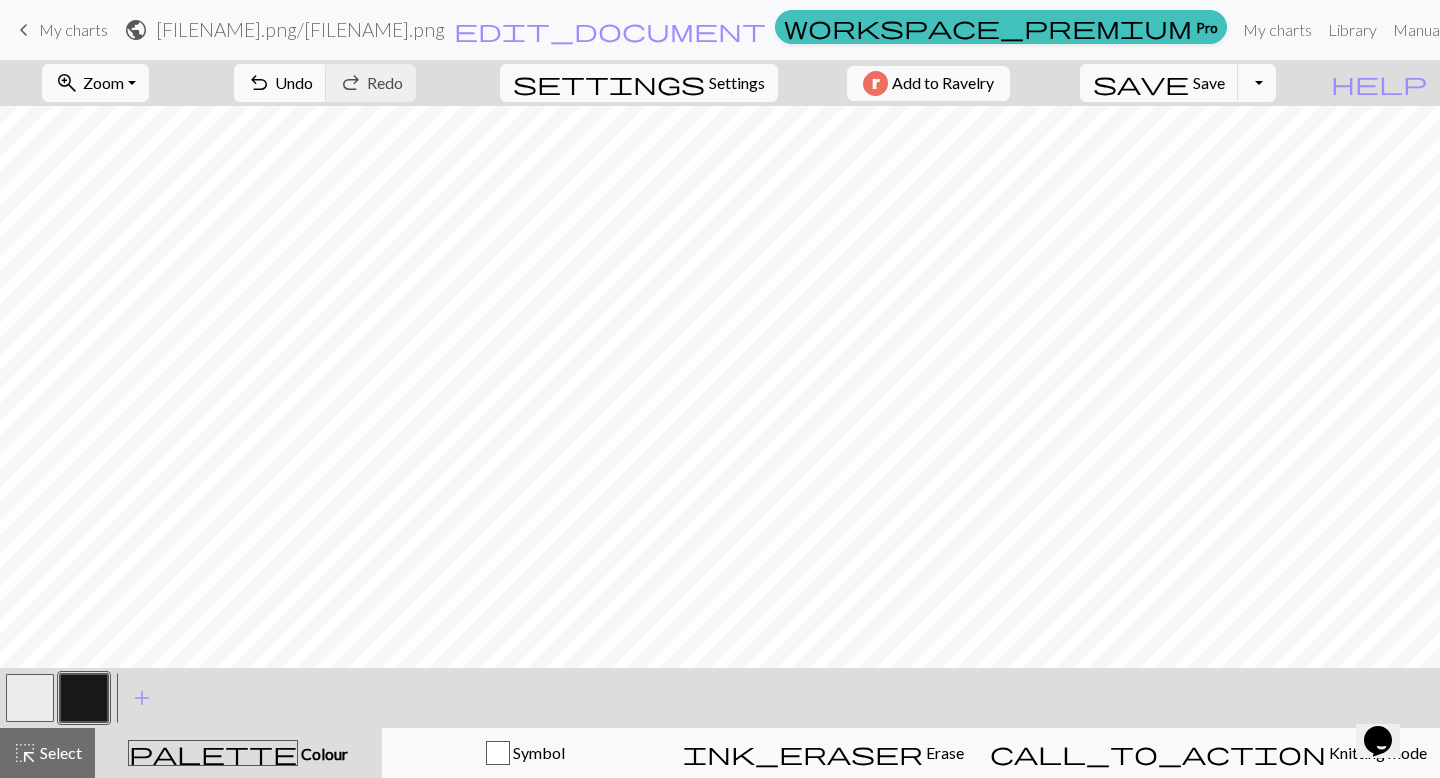 click at bounding box center [30, 698] 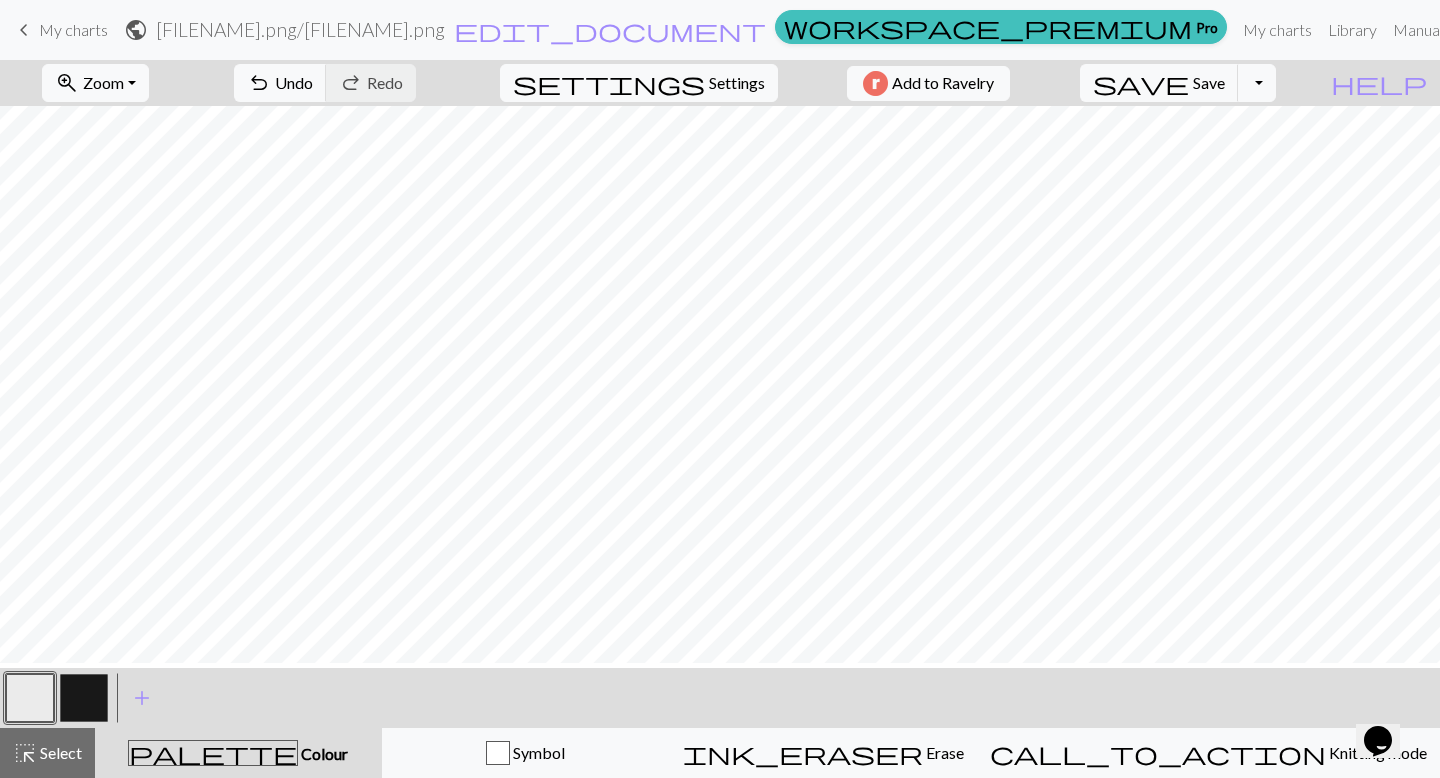scroll, scrollTop: 22, scrollLeft: 0, axis: vertical 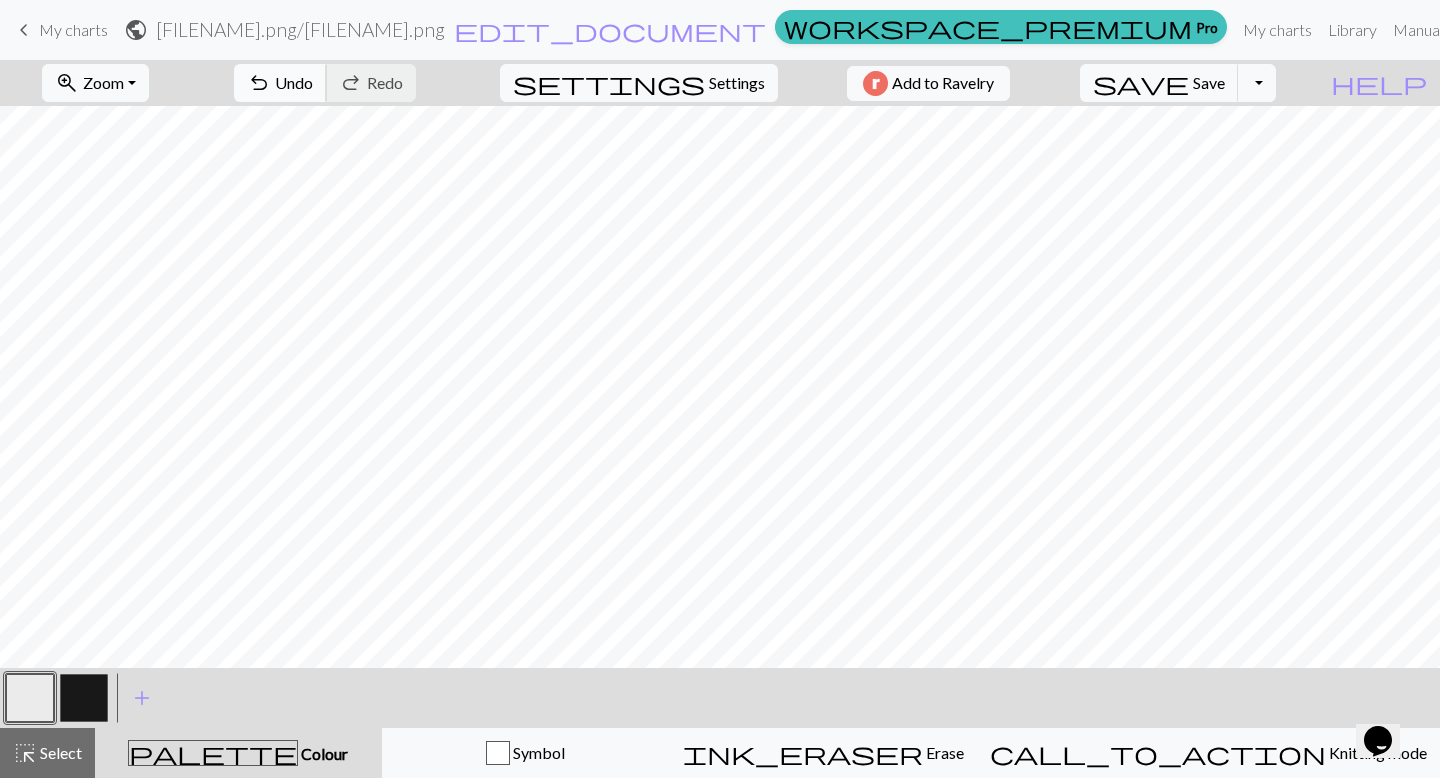 click on "undo" at bounding box center [259, 83] 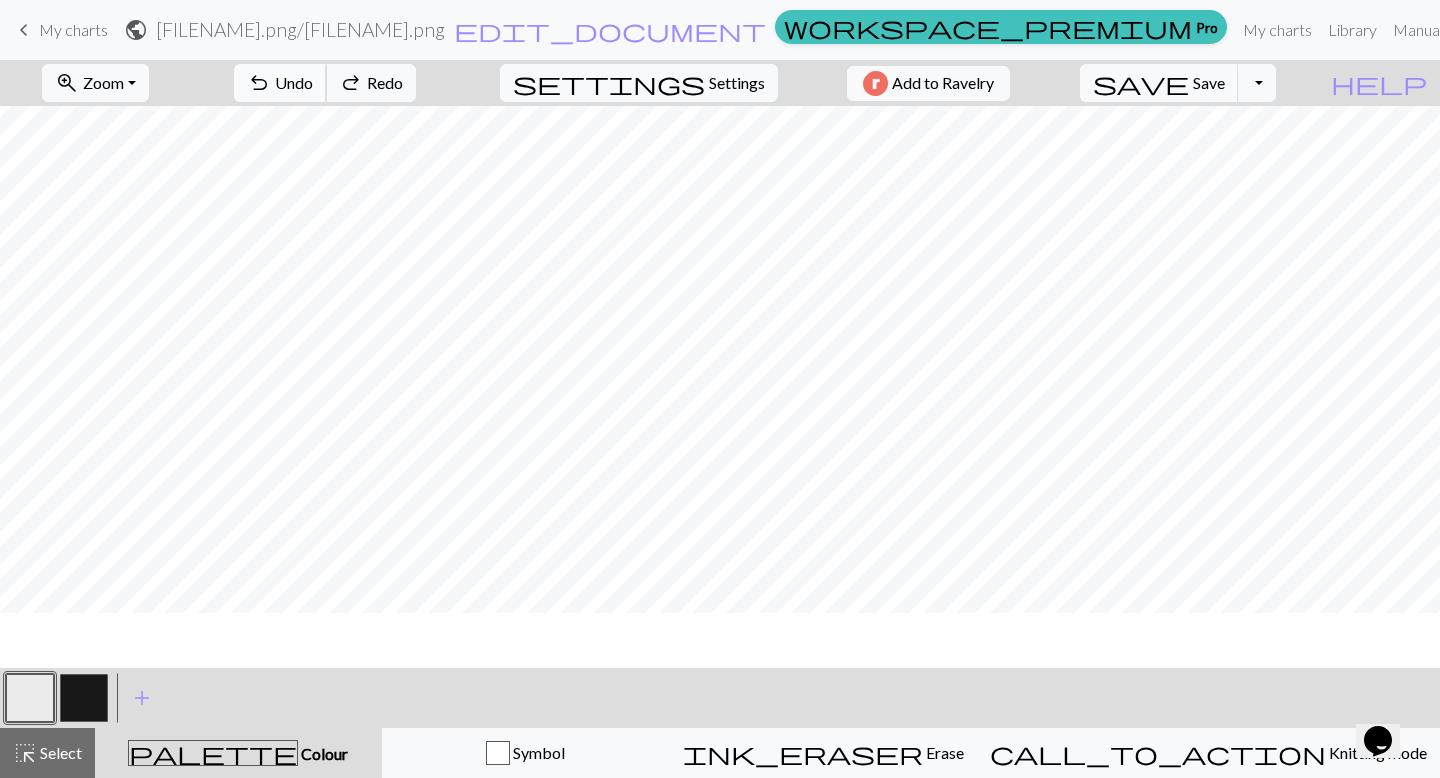 scroll, scrollTop: 18, scrollLeft: 0, axis: vertical 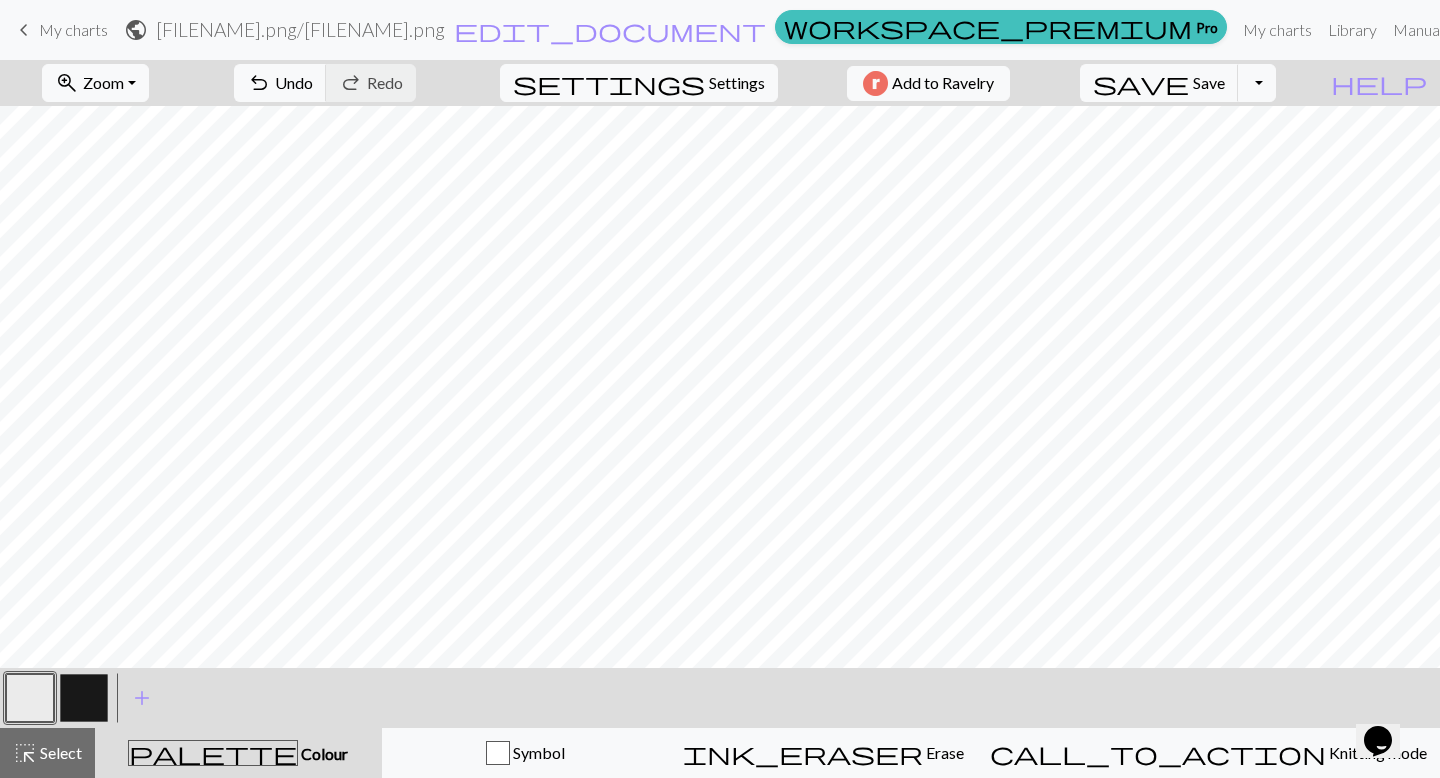 click at bounding box center [84, 698] 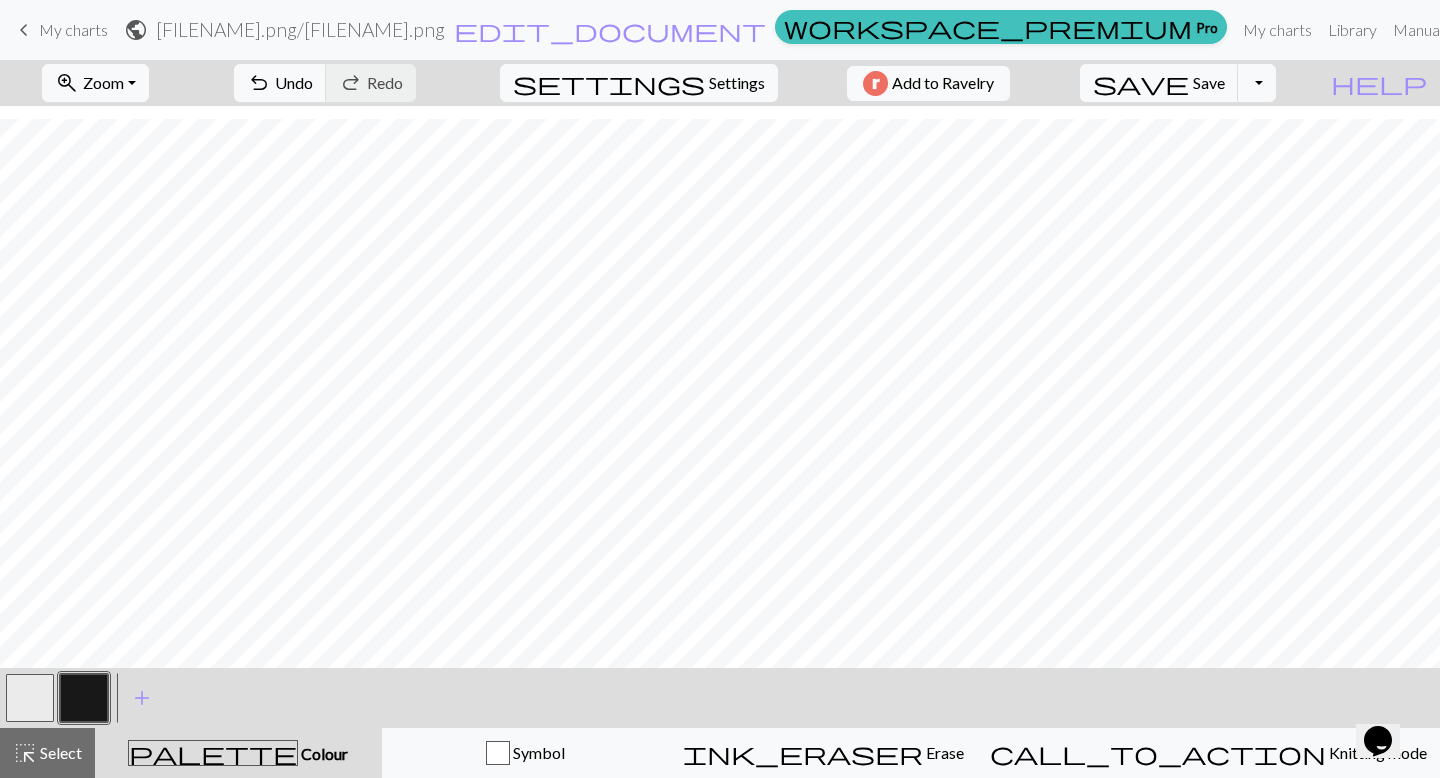 scroll, scrollTop: 68, scrollLeft: 0, axis: vertical 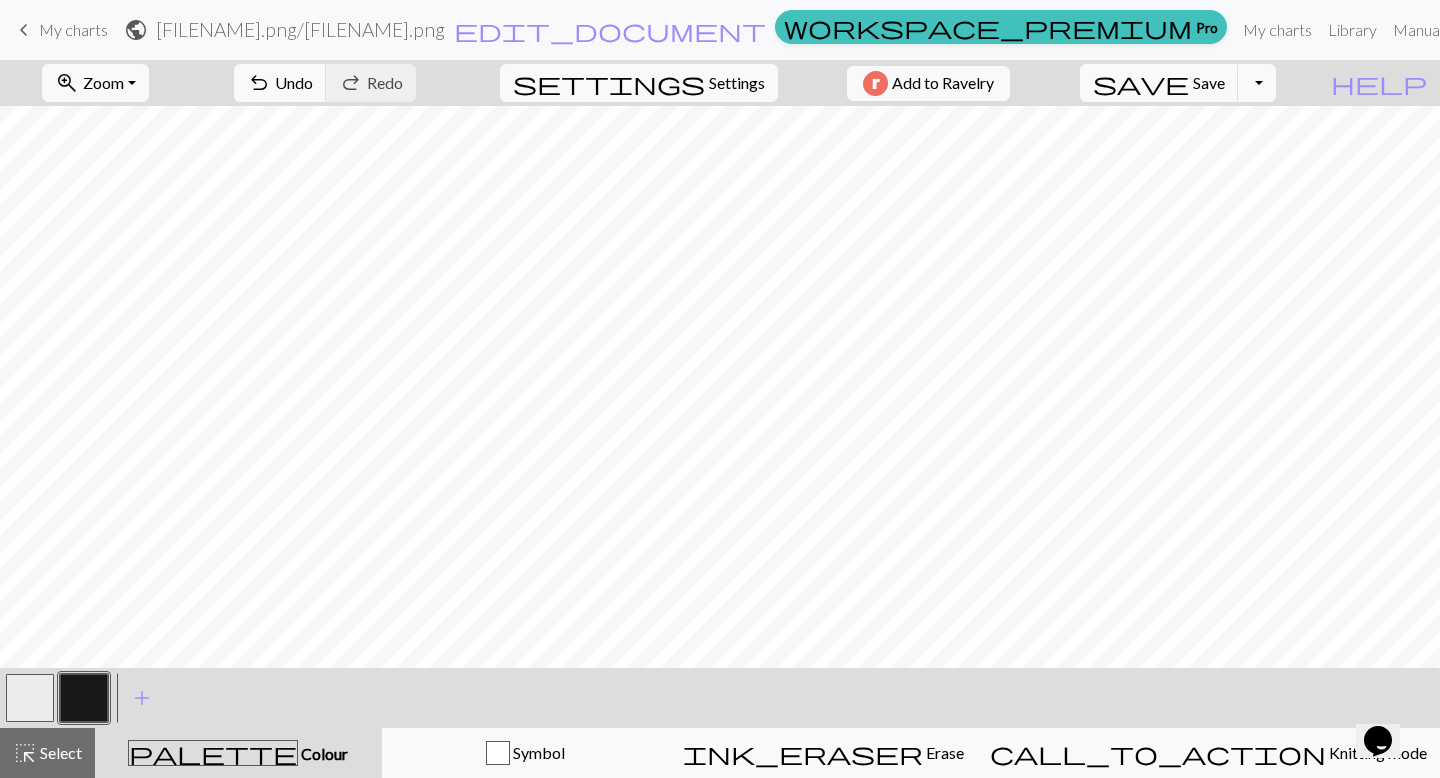 click at bounding box center [30, 698] 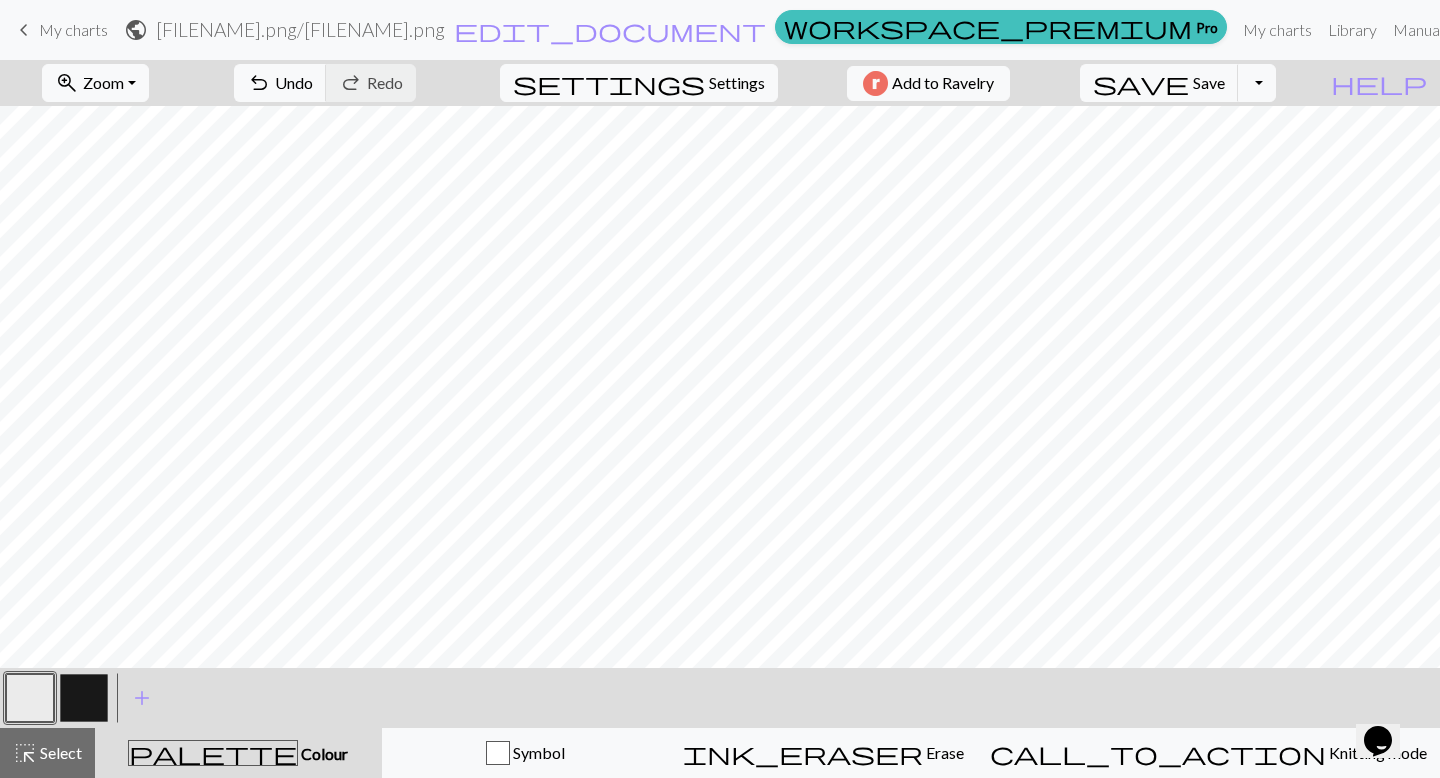 click at bounding box center [84, 698] 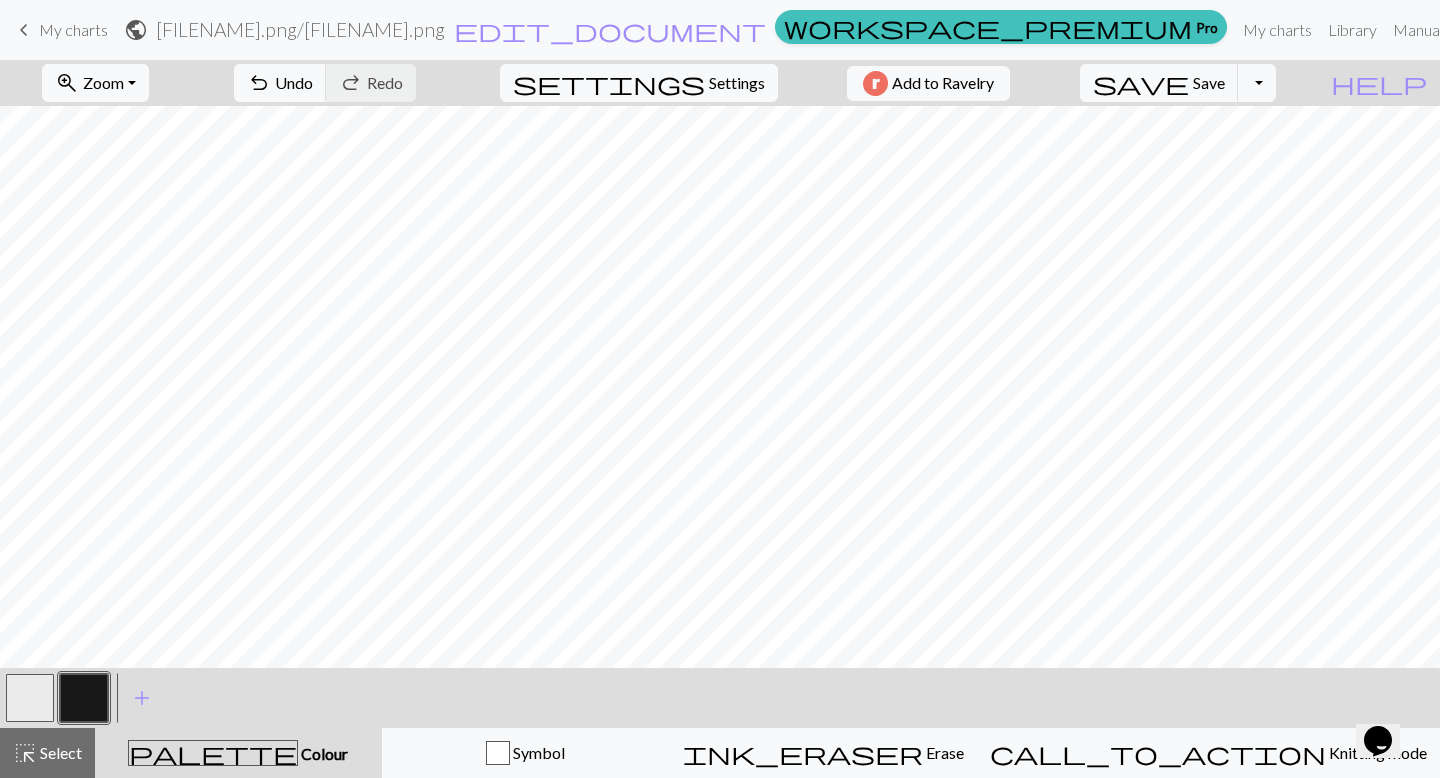 click at bounding box center (30, 698) 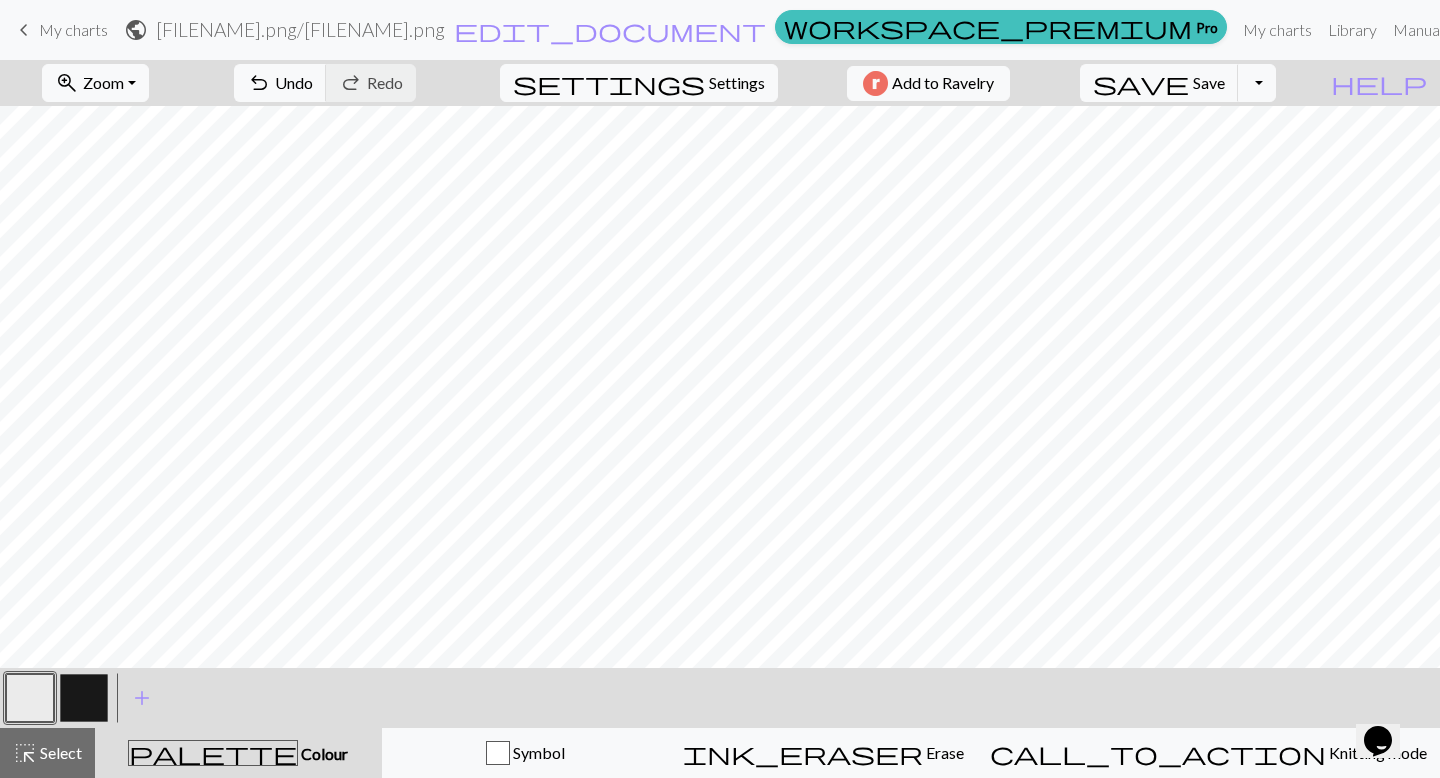 click at bounding box center [84, 698] 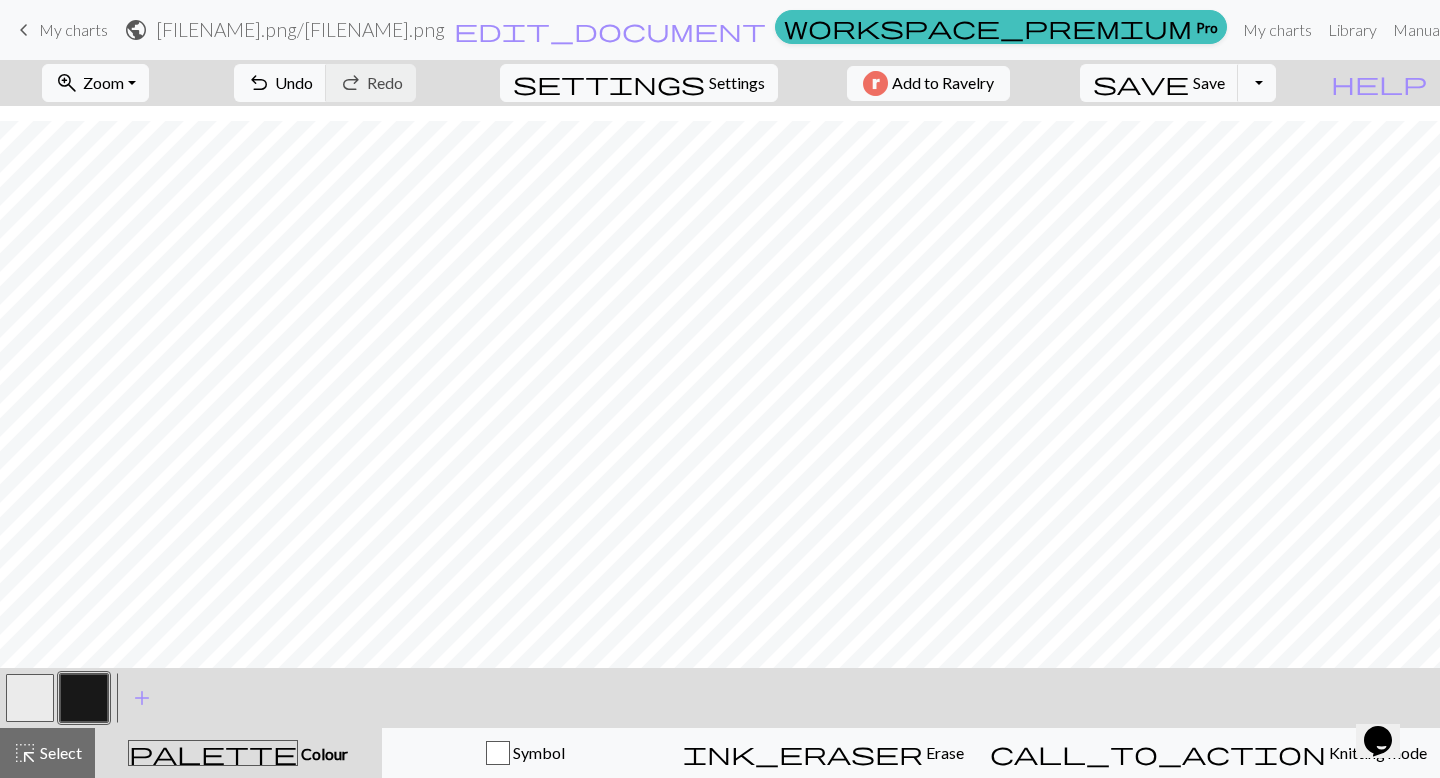 scroll, scrollTop: 18, scrollLeft: 0, axis: vertical 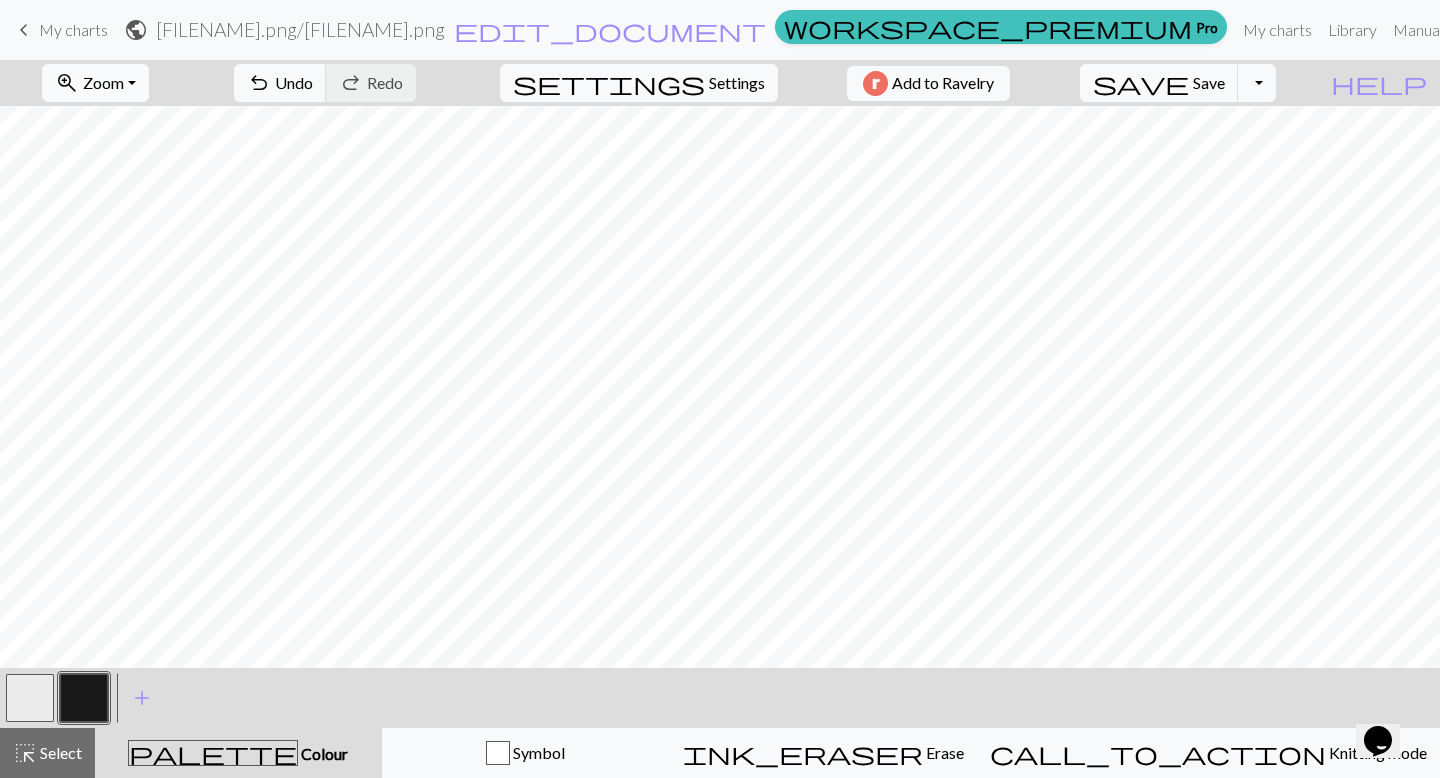 click on "Zoom" at bounding box center [103, 82] 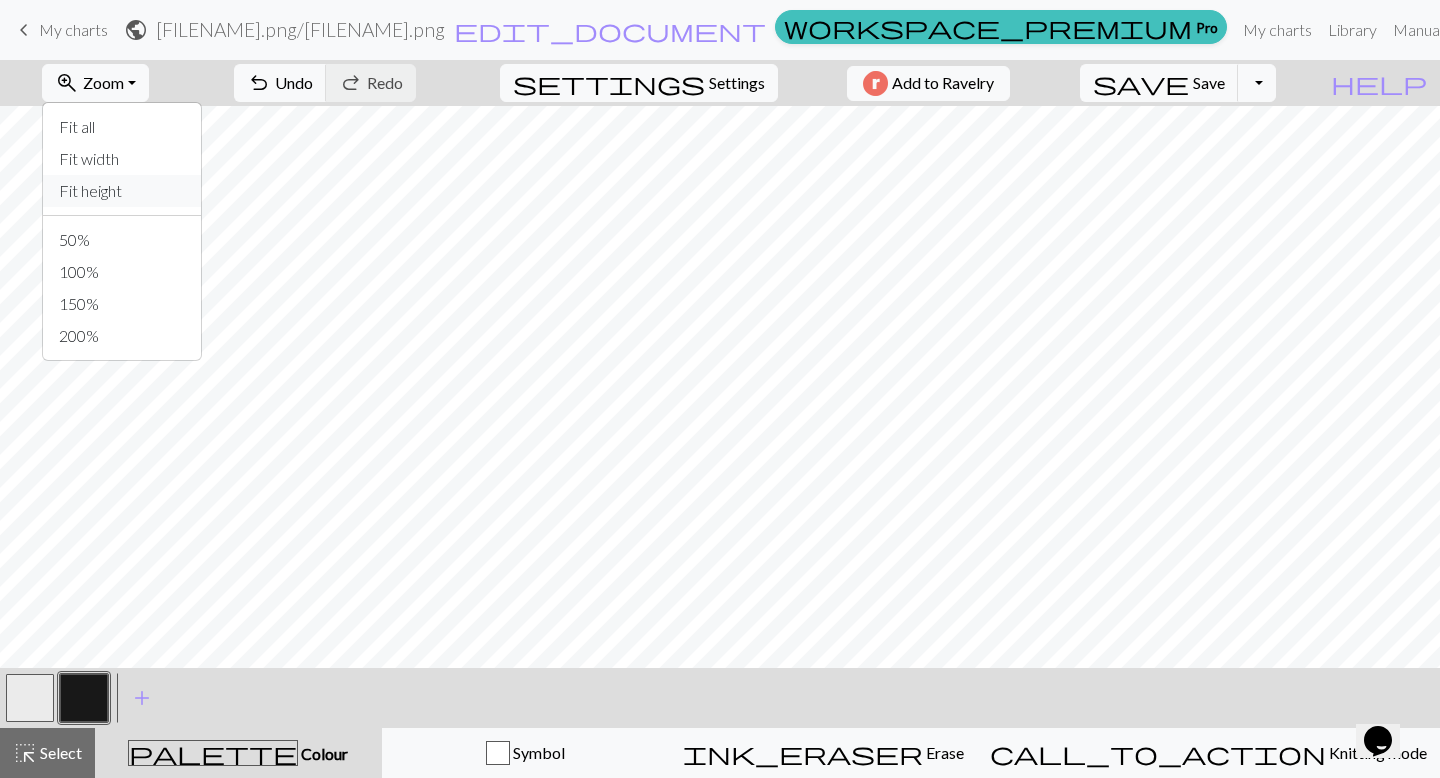 click on "Fit height" at bounding box center [122, 191] 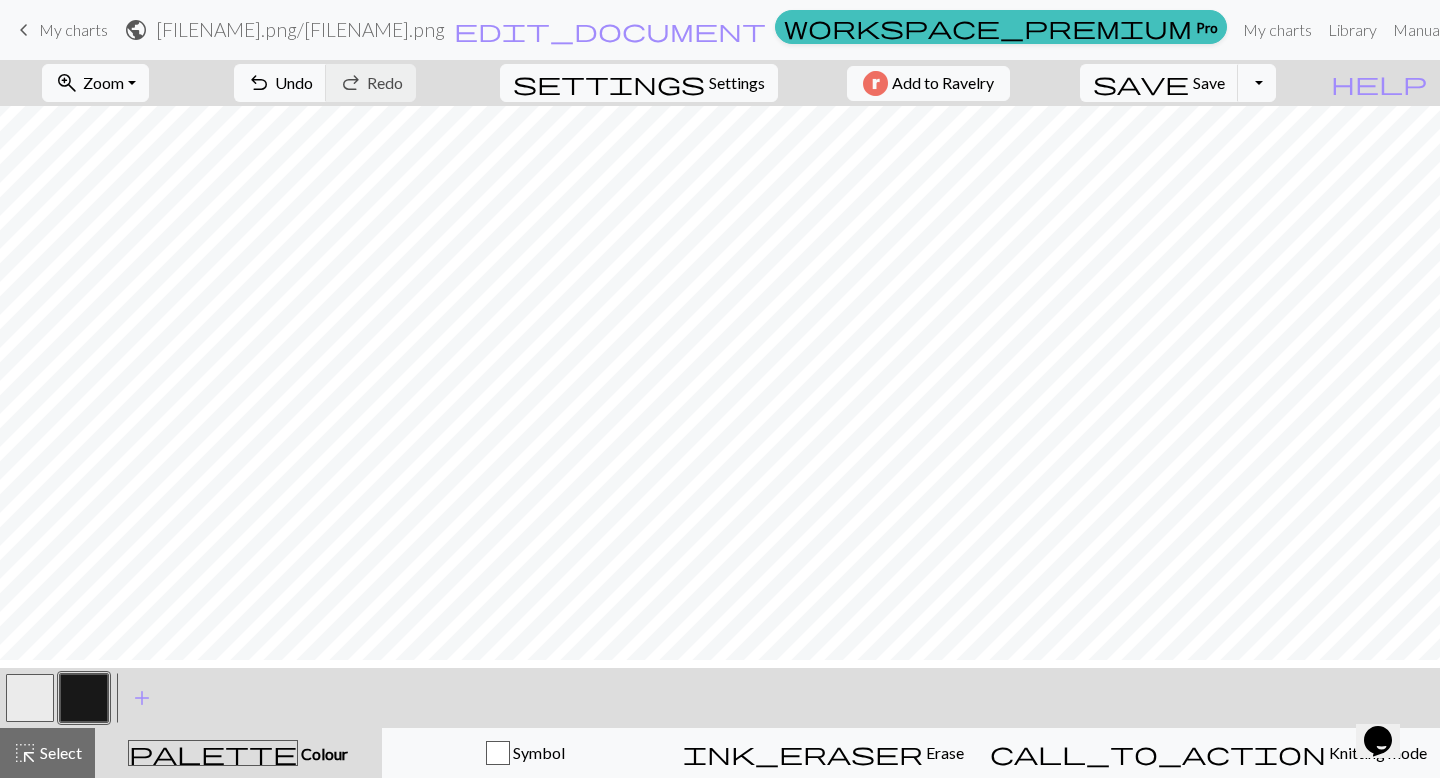 scroll, scrollTop: 0, scrollLeft: 0, axis: both 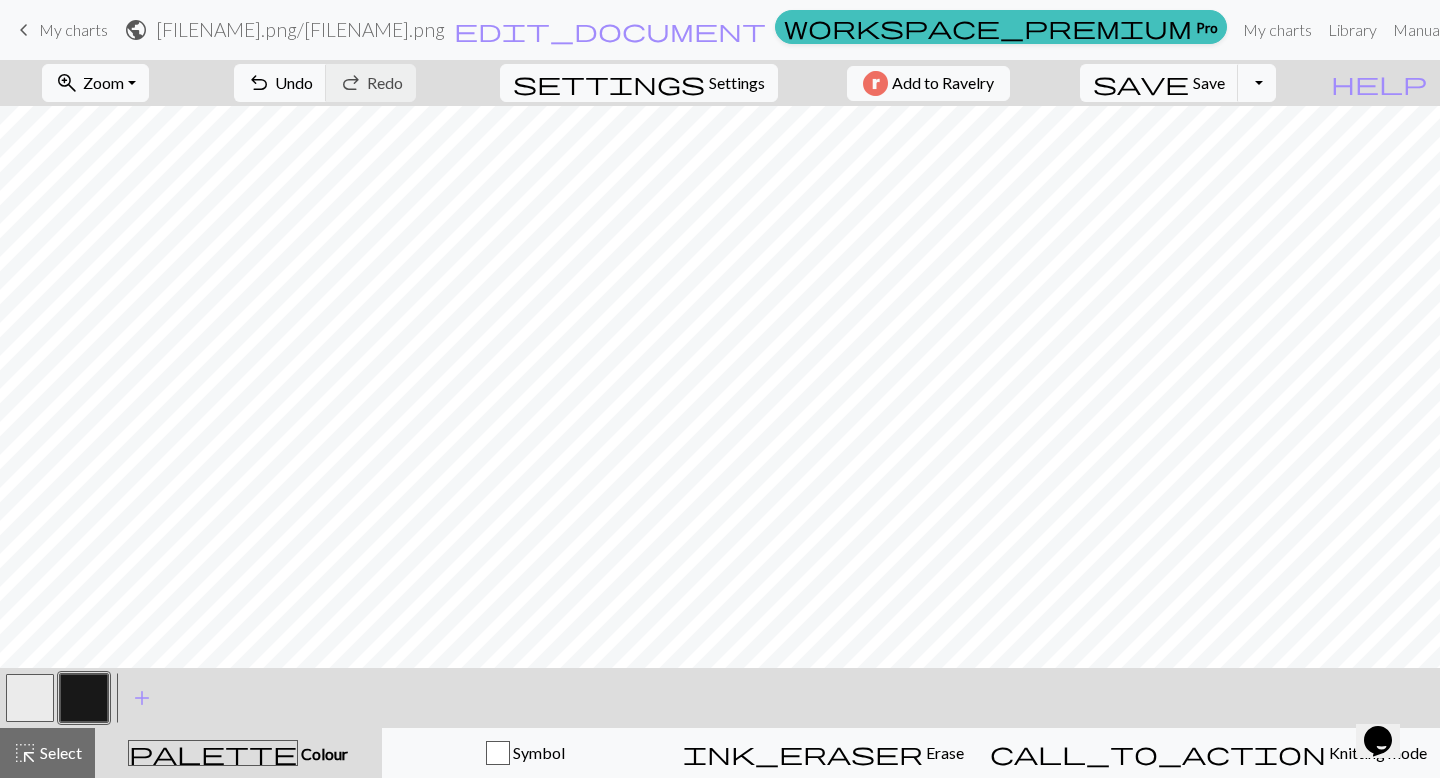 click at bounding box center [30, 698] 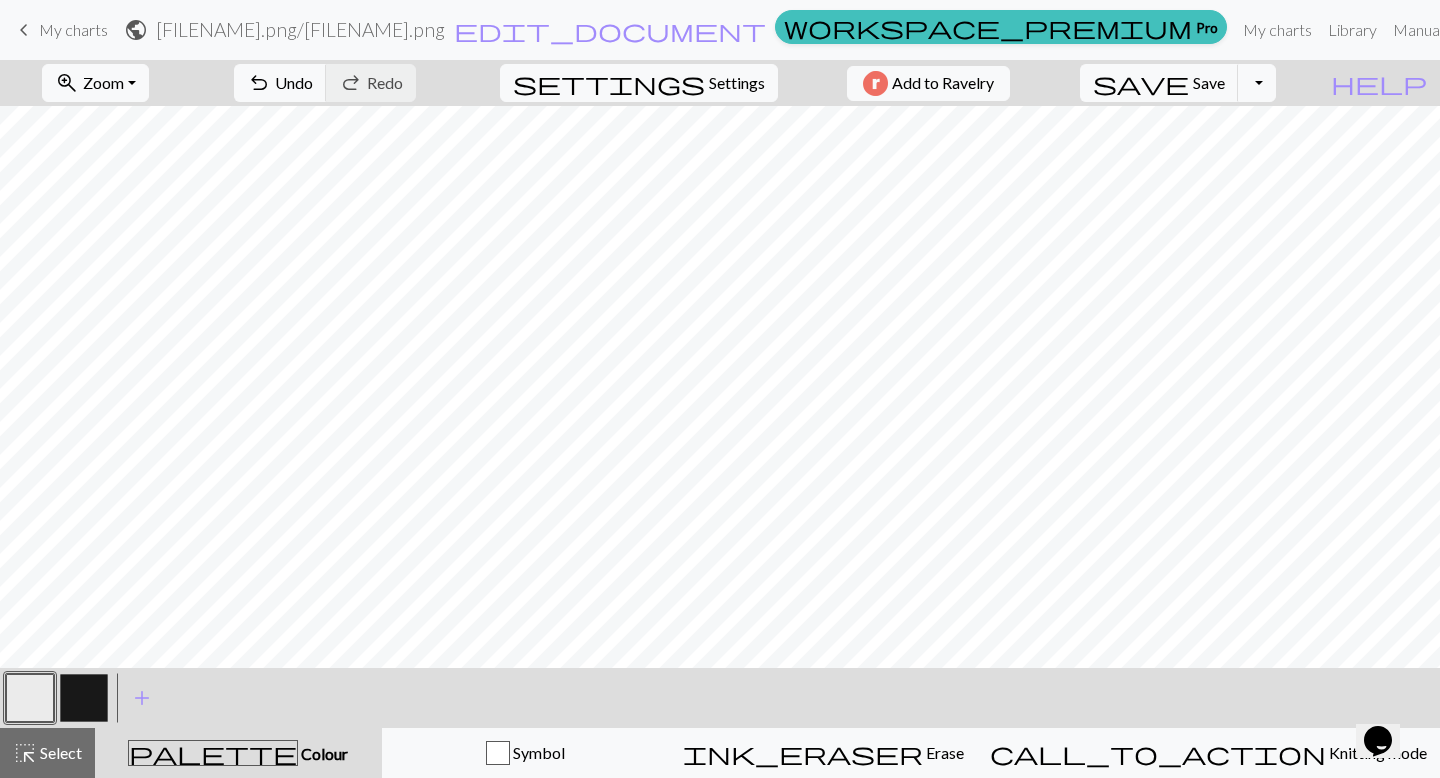 click at bounding box center (30, 698) 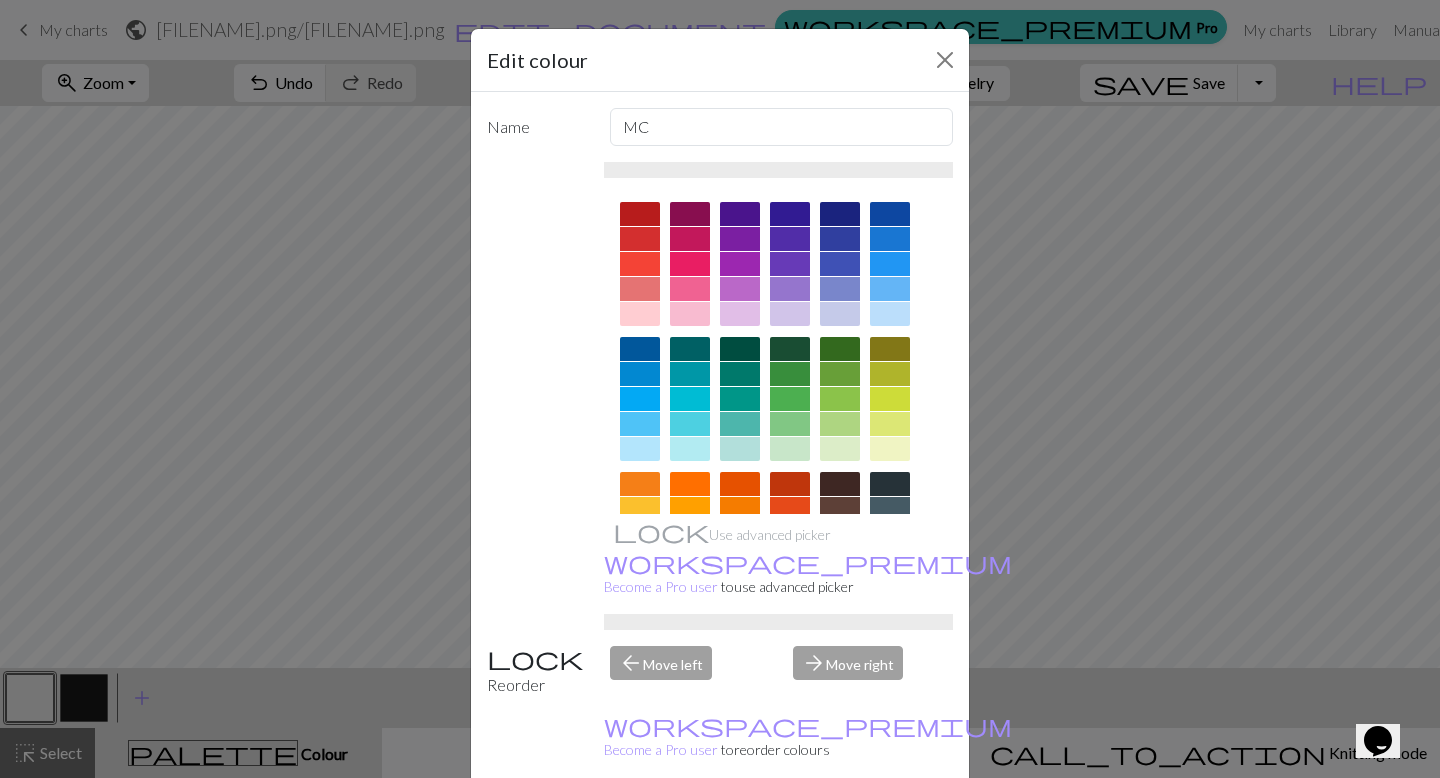 click on "Edit colour Name MC Use advanced picker workspace_premium Become a Pro user   to  use advanced picker Reorder arrow_back Move left arrow_forward Move right workspace_premium Become a Pro user   to  reorder colours Delete Done Cancel" at bounding box center (720, 389) 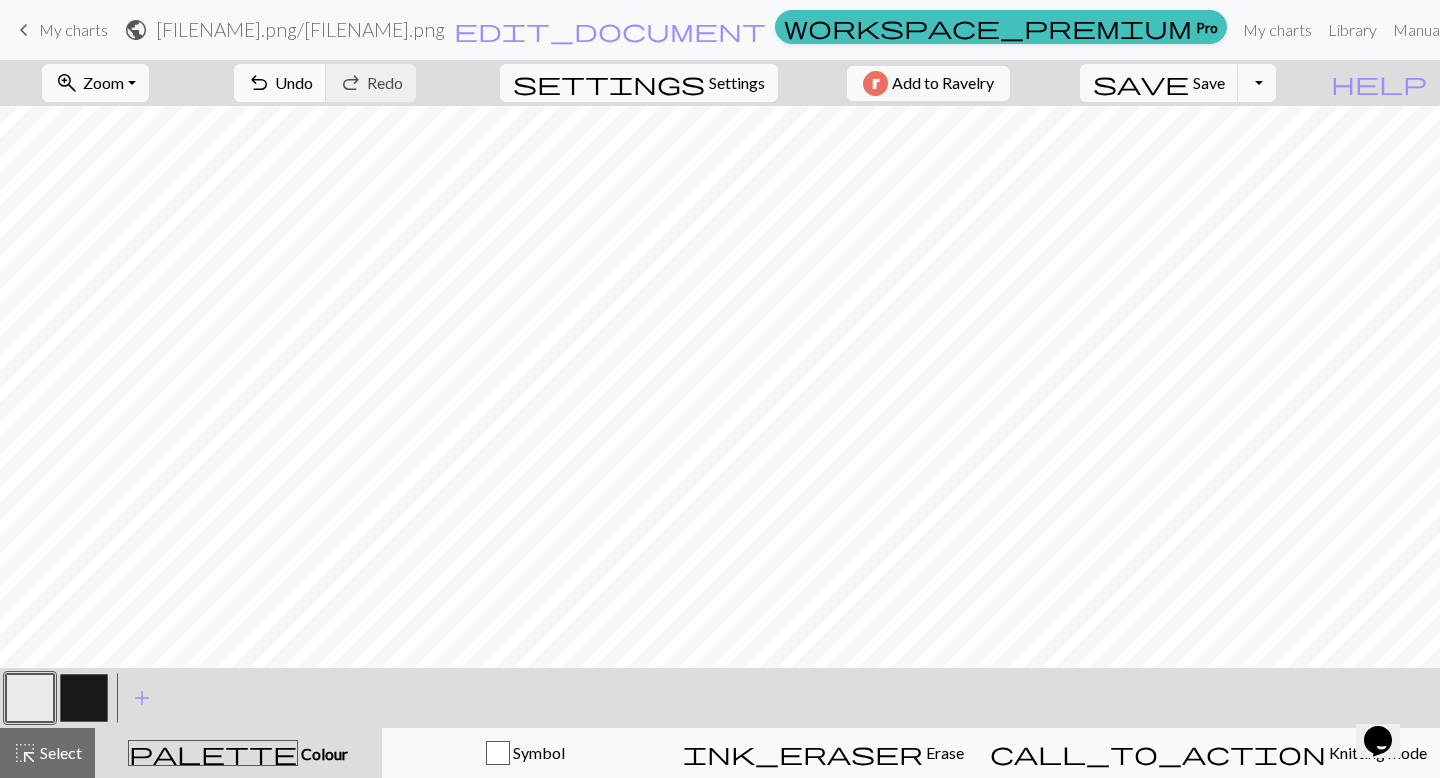 click at bounding box center (84, 698) 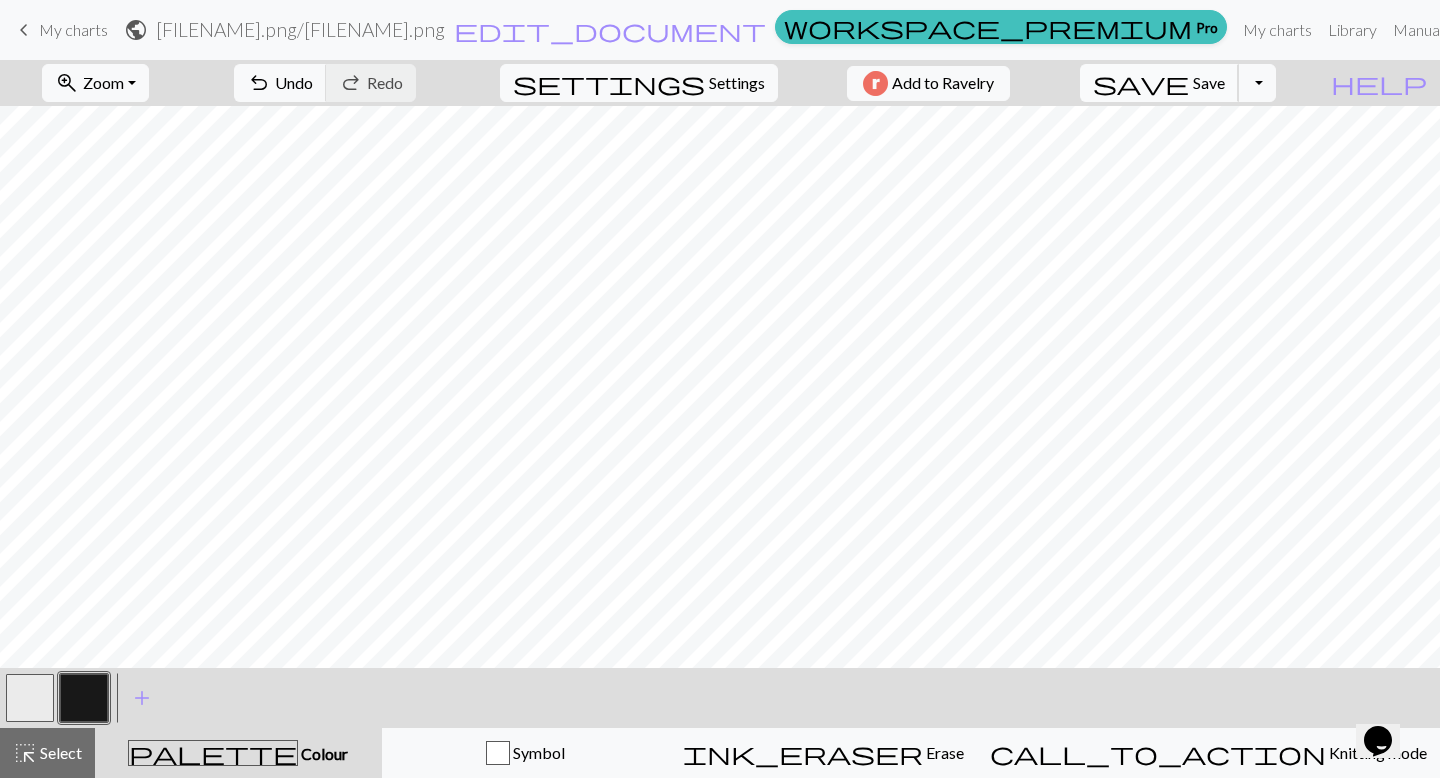 click on "Save" at bounding box center (1209, 82) 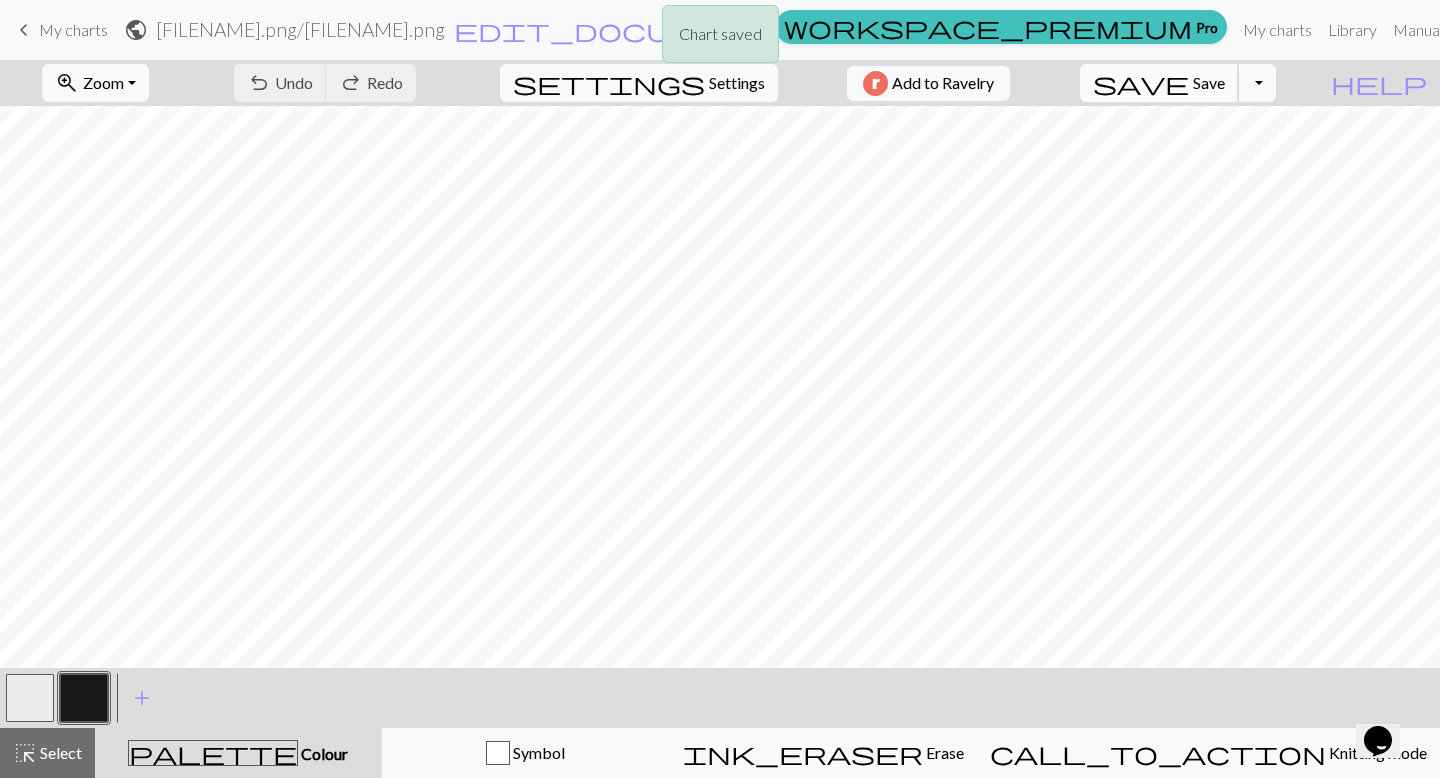 click on "save Save Save" at bounding box center [1159, 83] 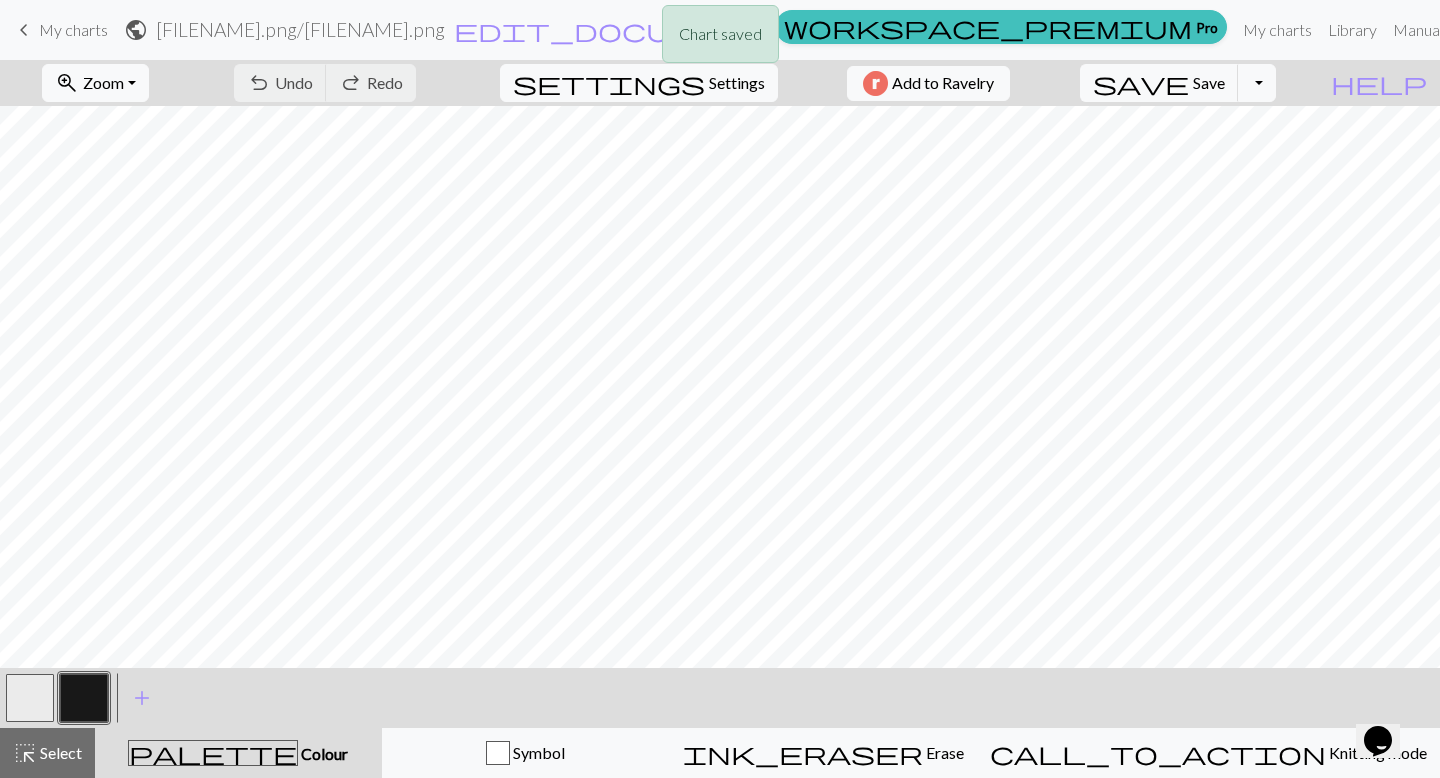 click on "Chart saved" at bounding box center [720, 39] 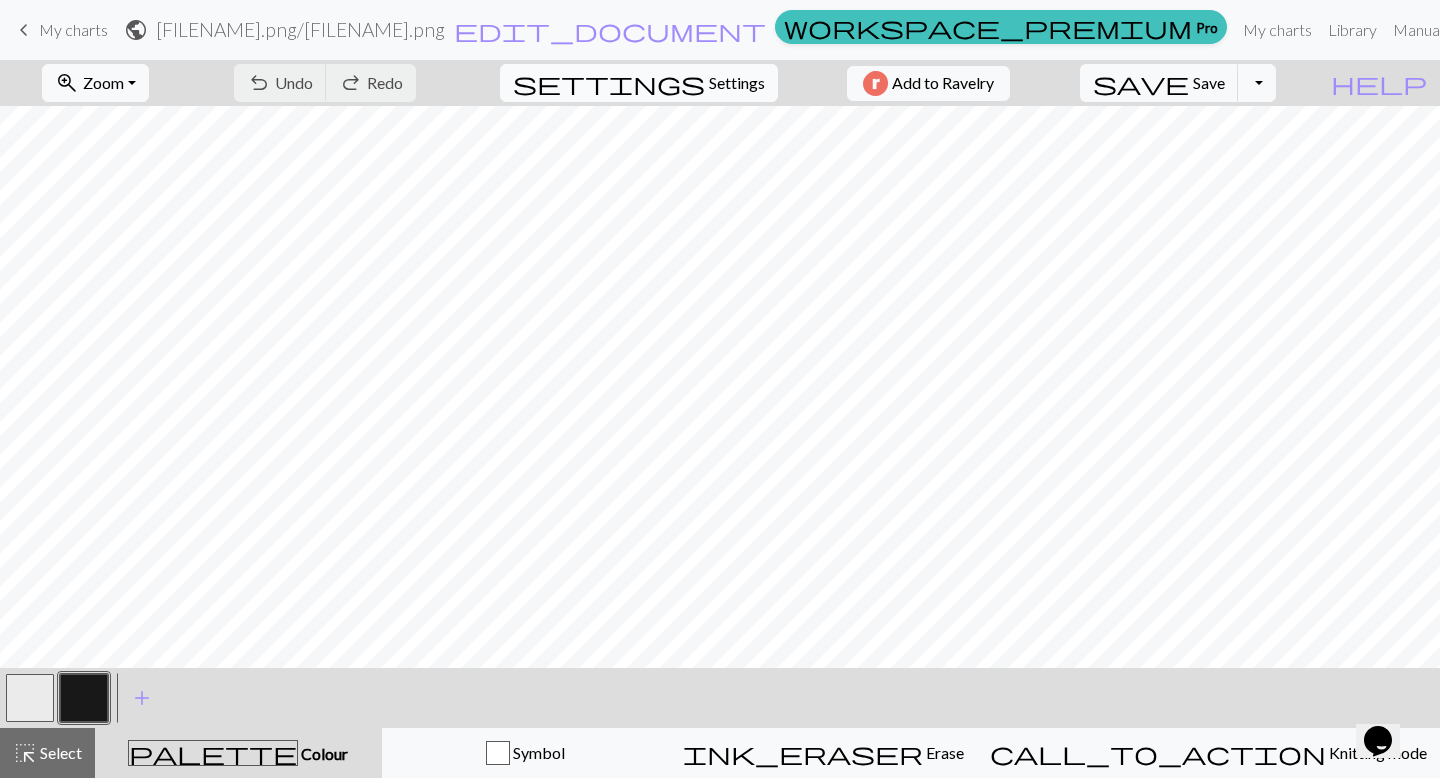 click on "settings  Settings" at bounding box center [639, 83] 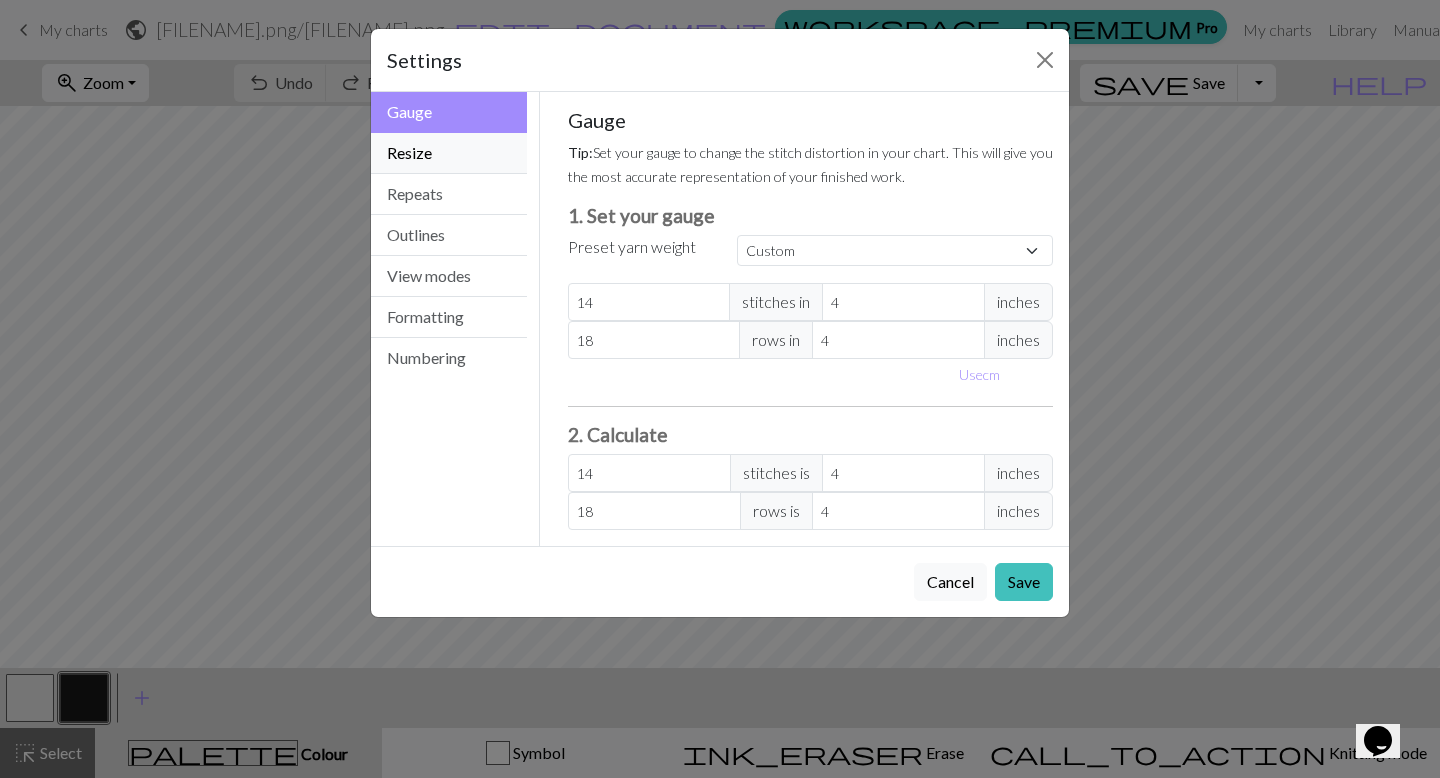 click on "Resize" at bounding box center (449, 153) 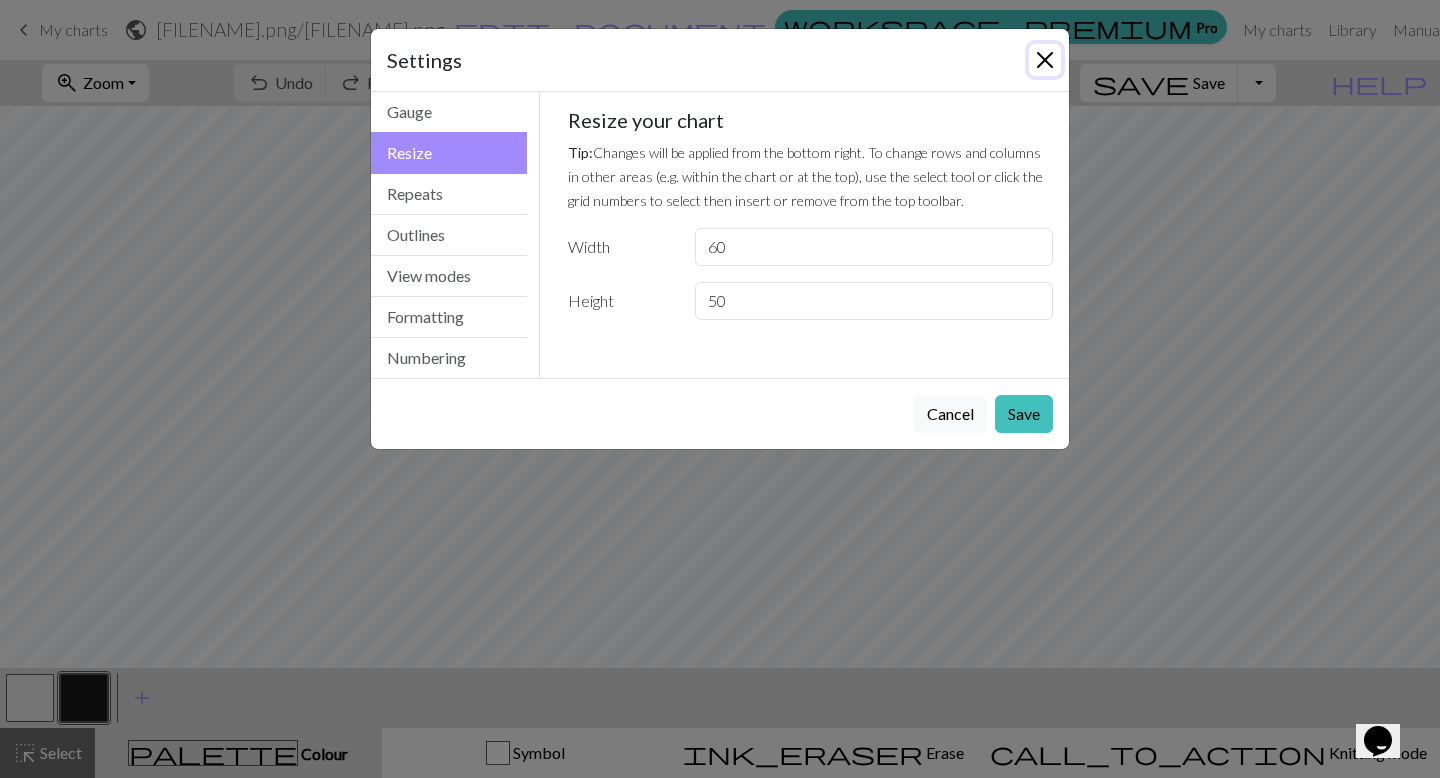 click at bounding box center [1045, 60] 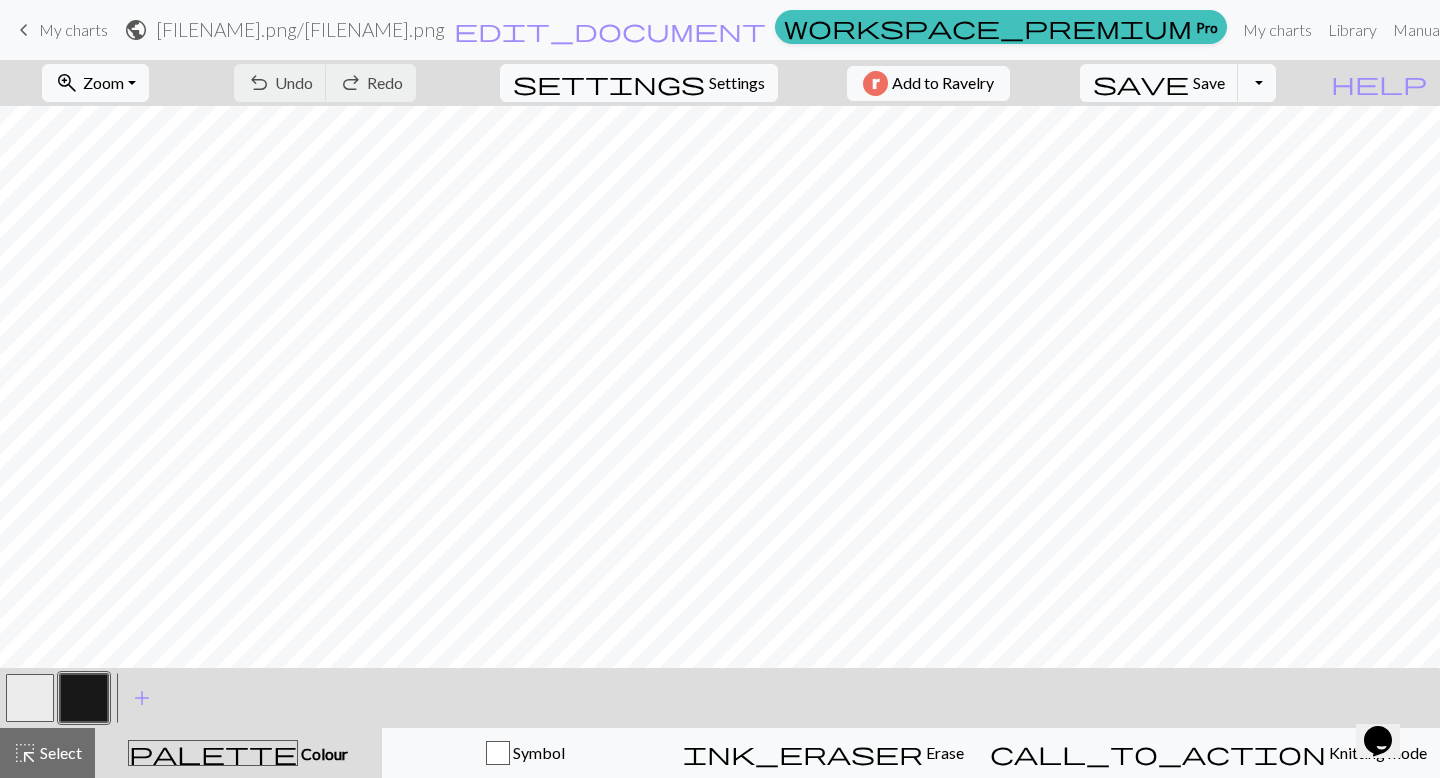 click on "[FILENAME].png  /  [FILENAME].png" at bounding box center [300, 29] 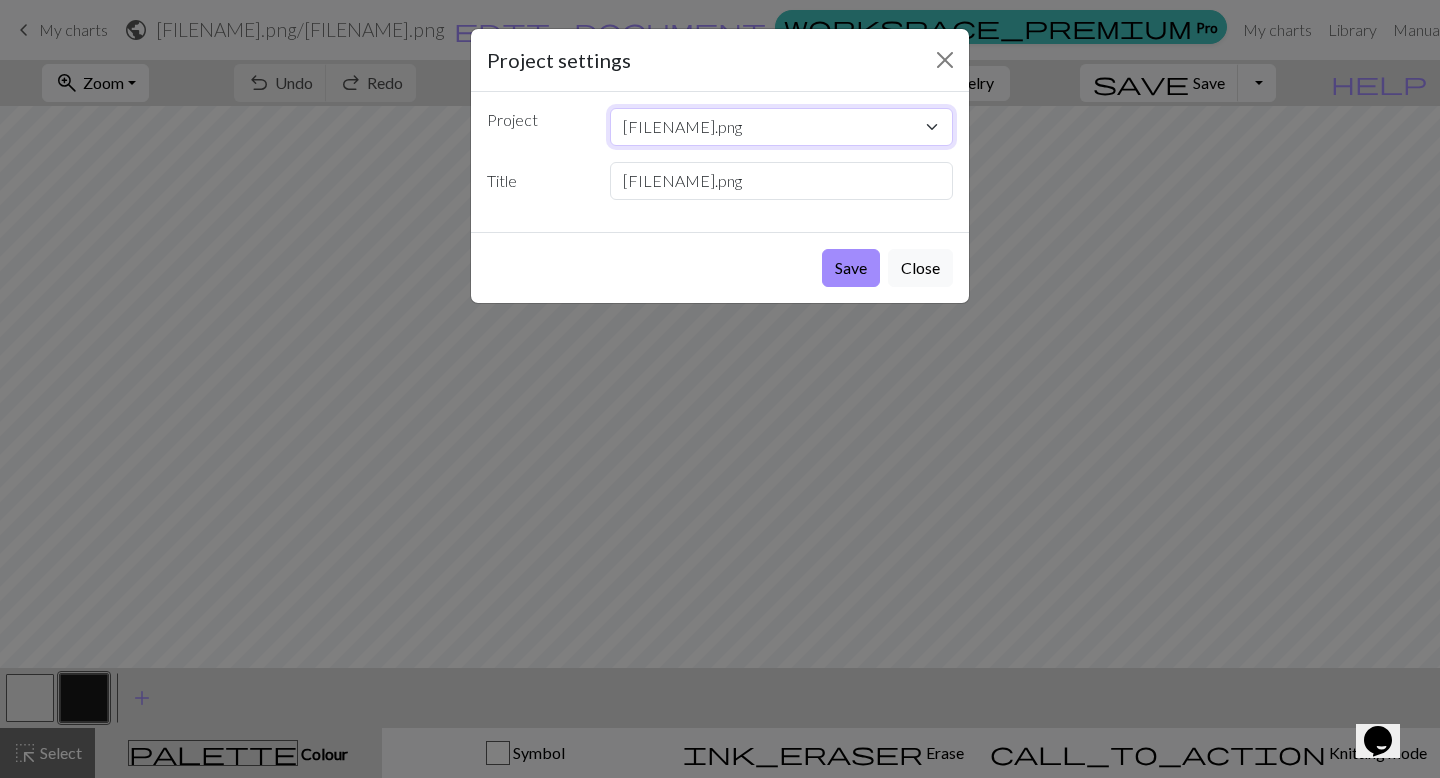 click on "[FILENAME].png wip" at bounding box center (782, 127) 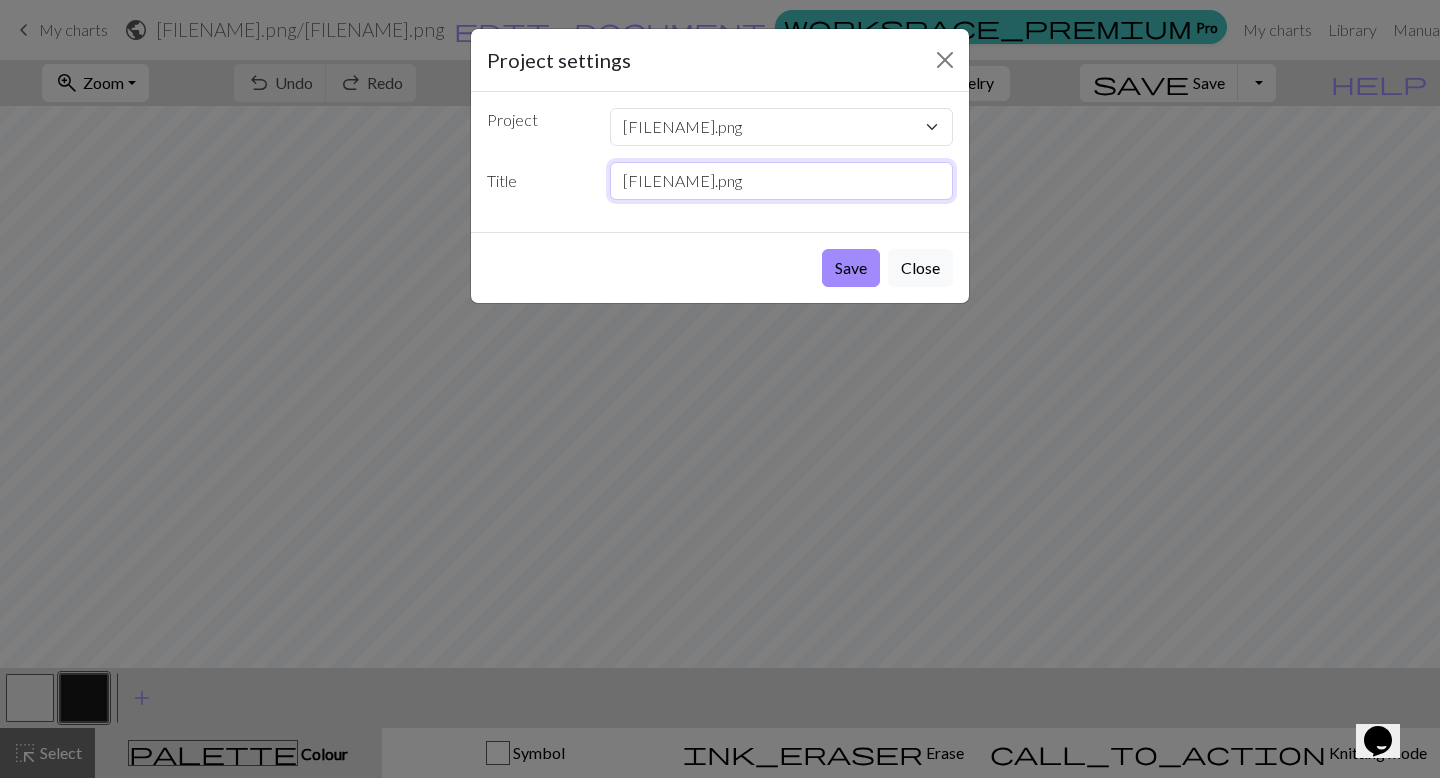 click on "[FILENAME].png" at bounding box center (782, 181) 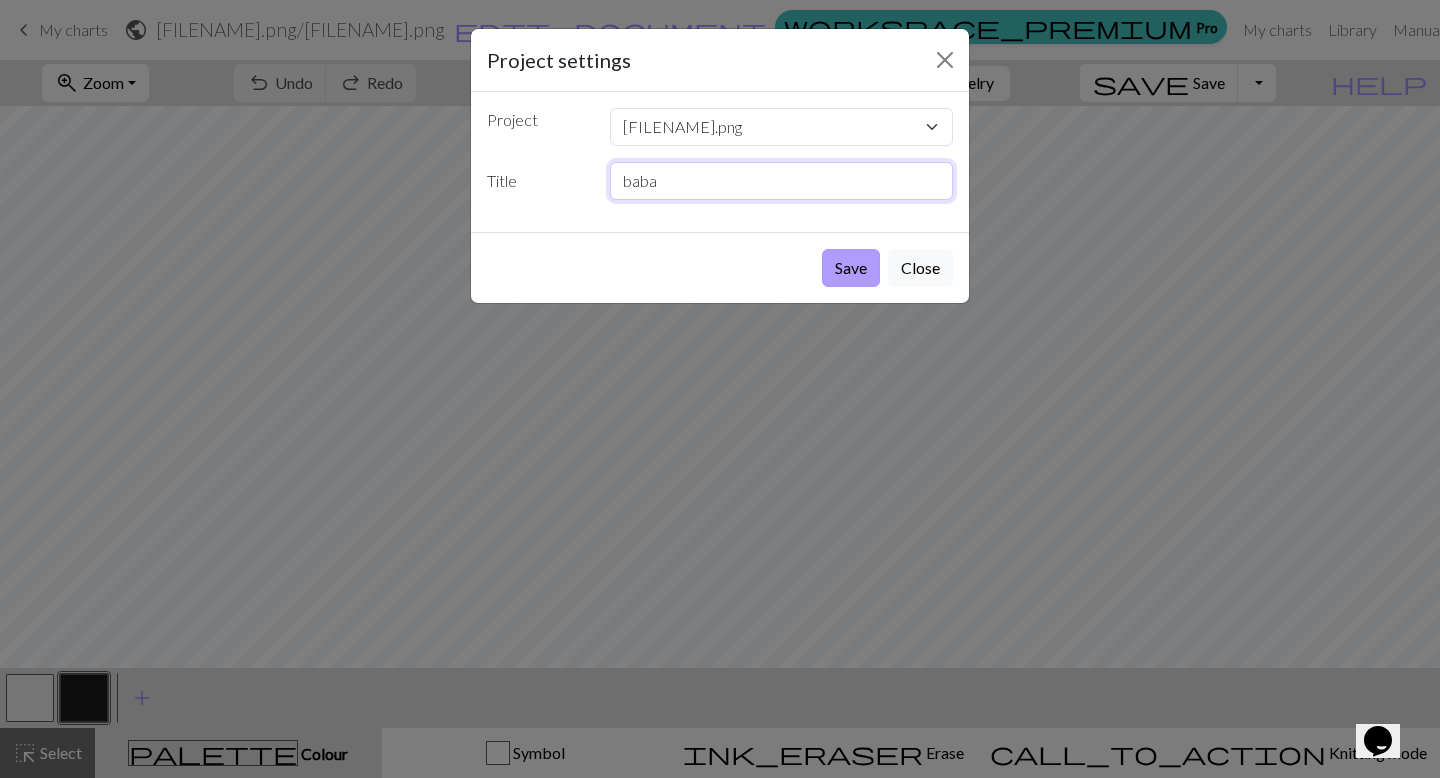 type on "baba" 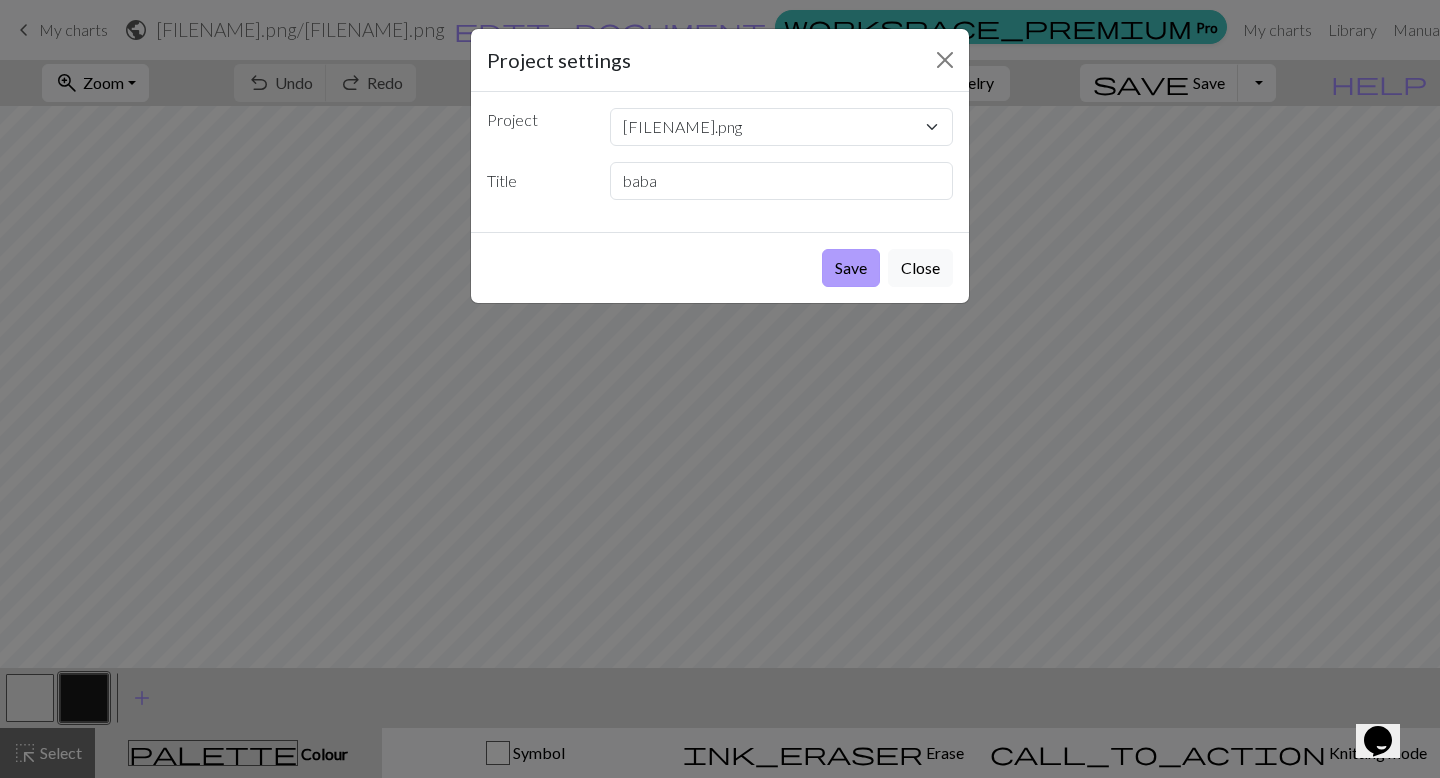 click on "Save" at bounding box center (851, 268) 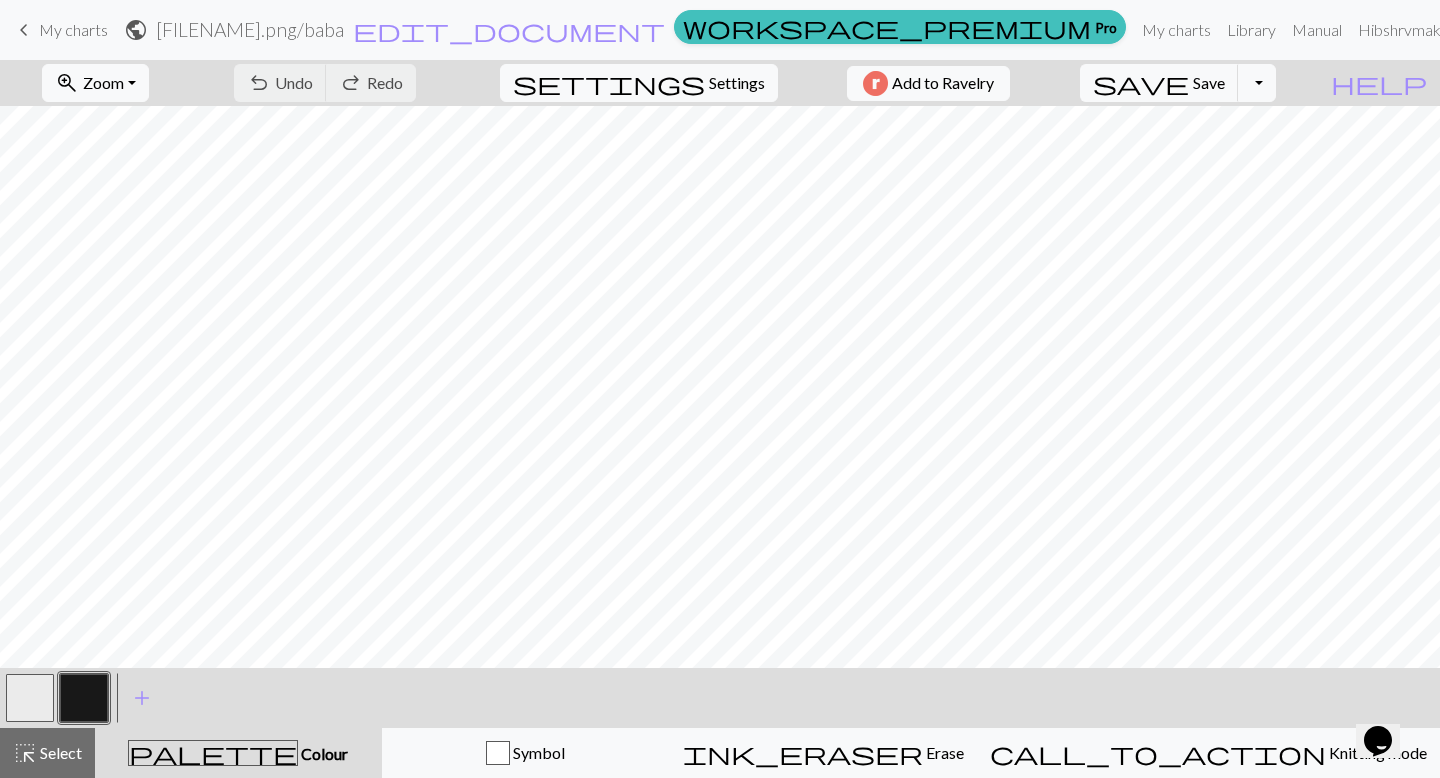 click on "My charts" at bounding box center [73, 29] 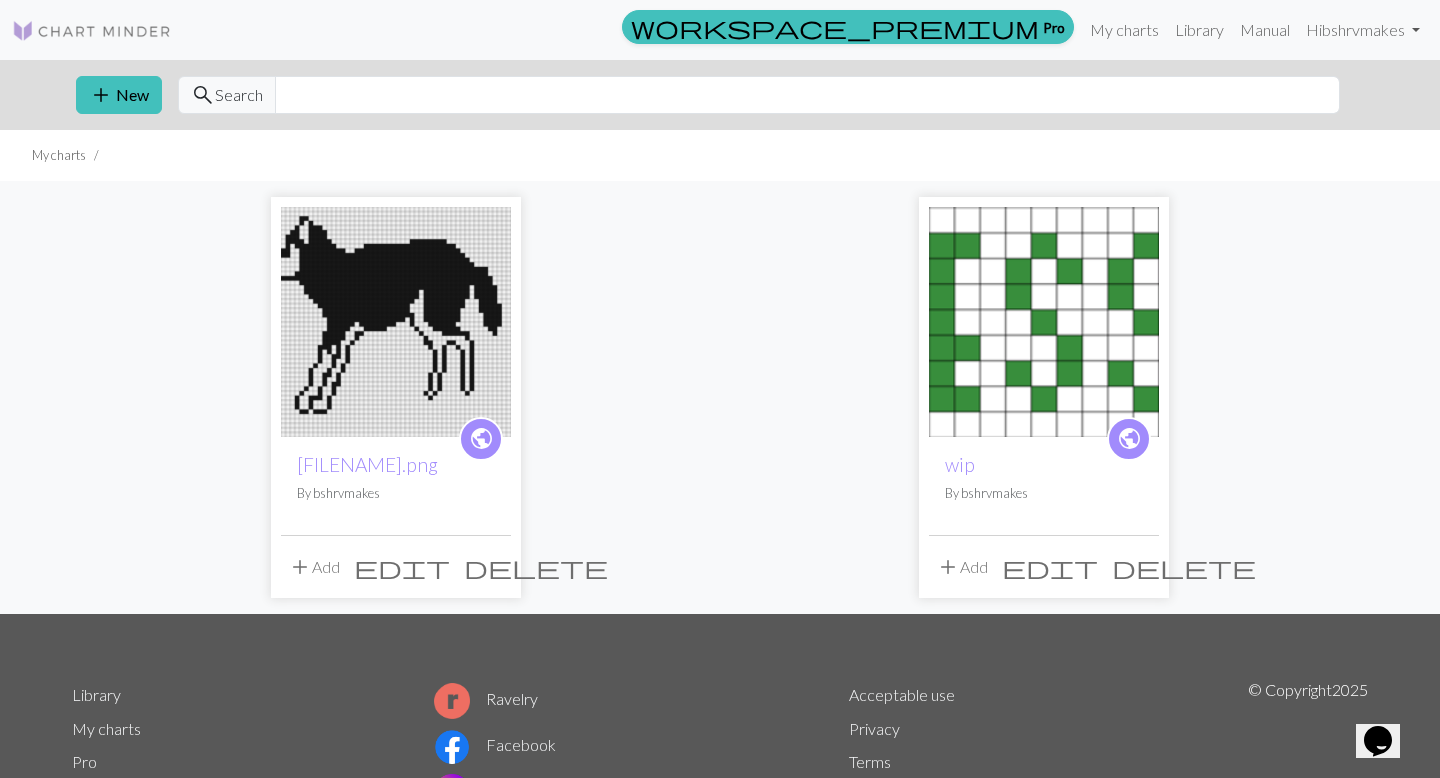 click on "edit" at bounding box center (402, 567) 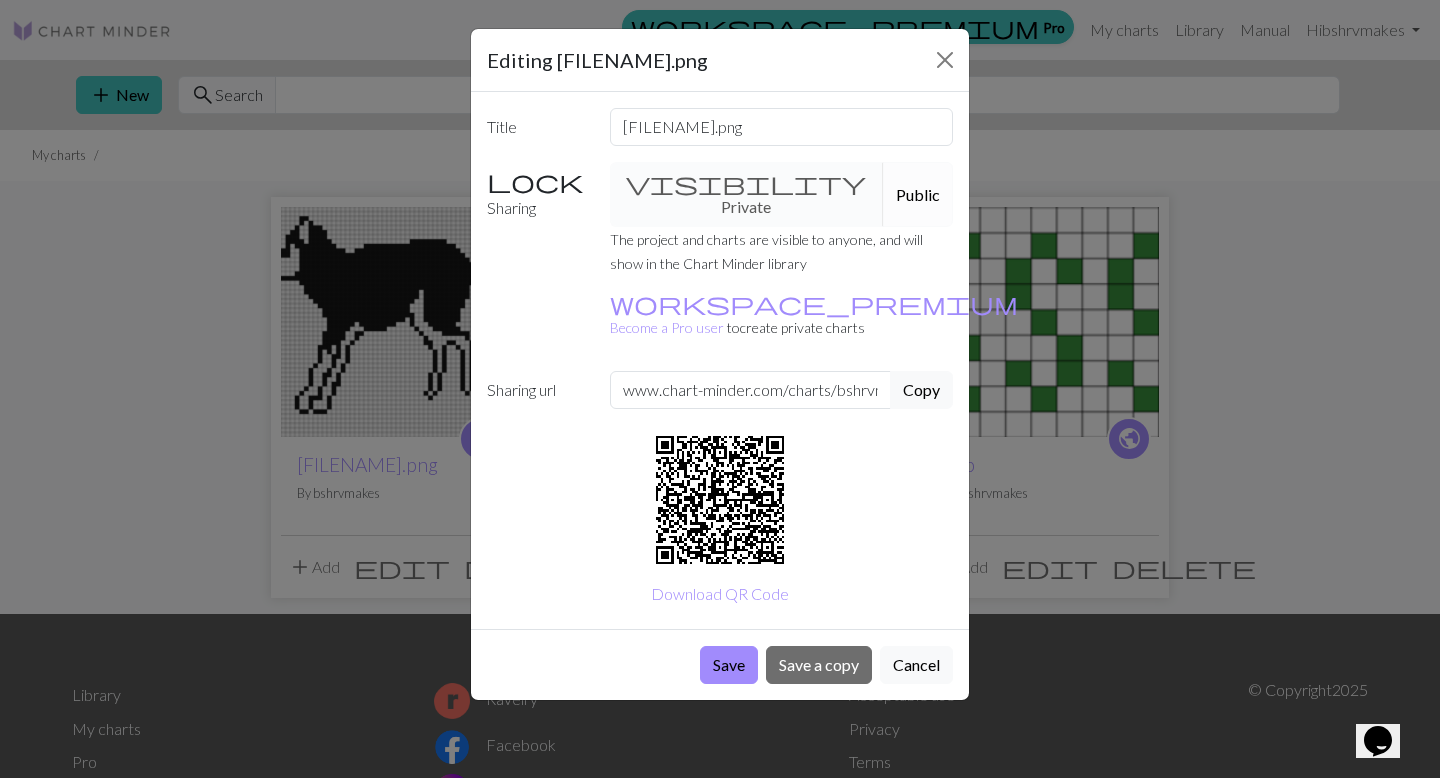 click on "Title [FILENAME].png Sharing visibility  Private Public The project and charts are visible to anyone, and will show in the Chart Minder library workspace_premium Become a Pro user   to  create private charts Sharing url www.chart-minder.com/charts/bshrvmakes/[FILENAME].png Copy Download QR Code" at bounding box center [720, 360] 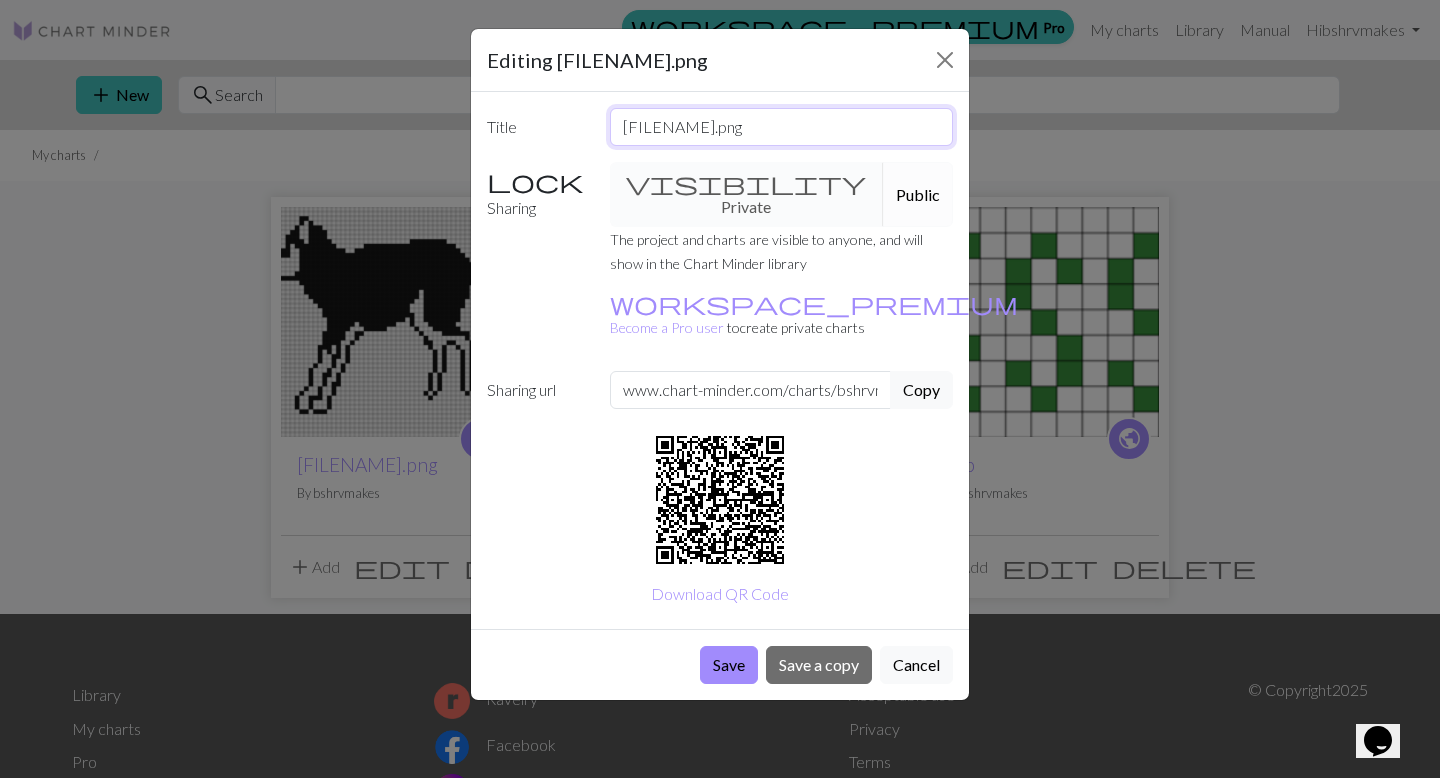 click on "[FILENAME].png" at bounding box center (782, 127) 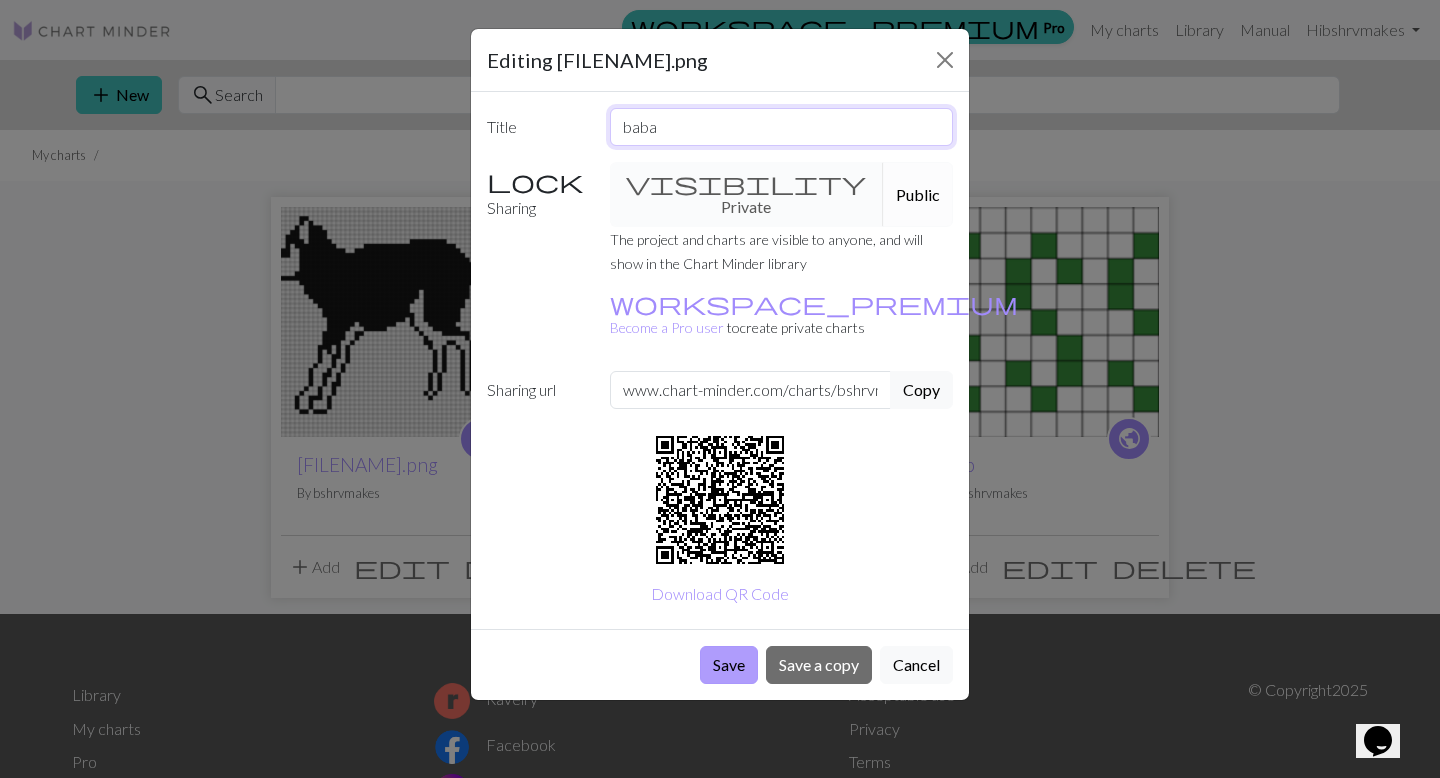 type on "baba" 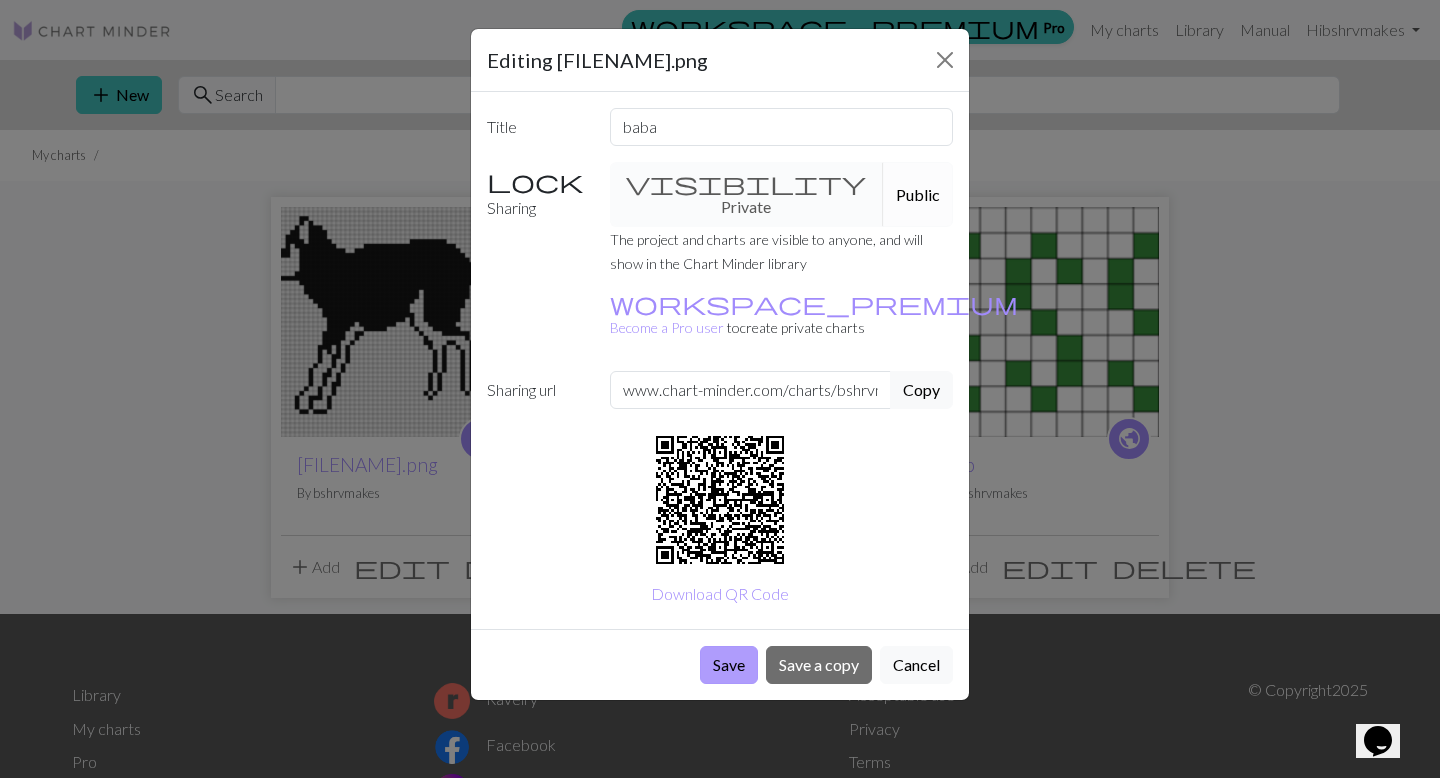 click on "Save" at bounding box center [729, 665] 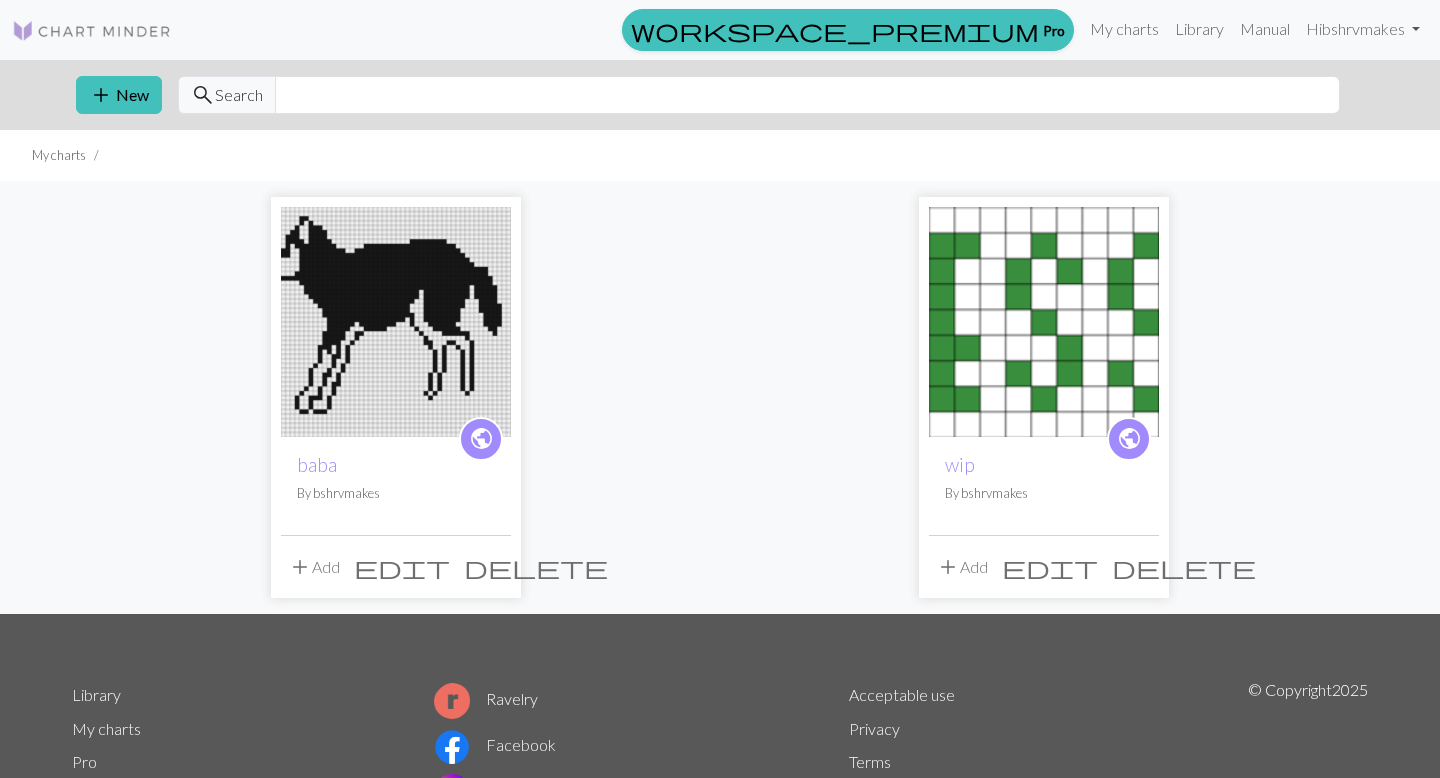 scroll, scrollTop: 0, scrollLeft: 0, axis: both 